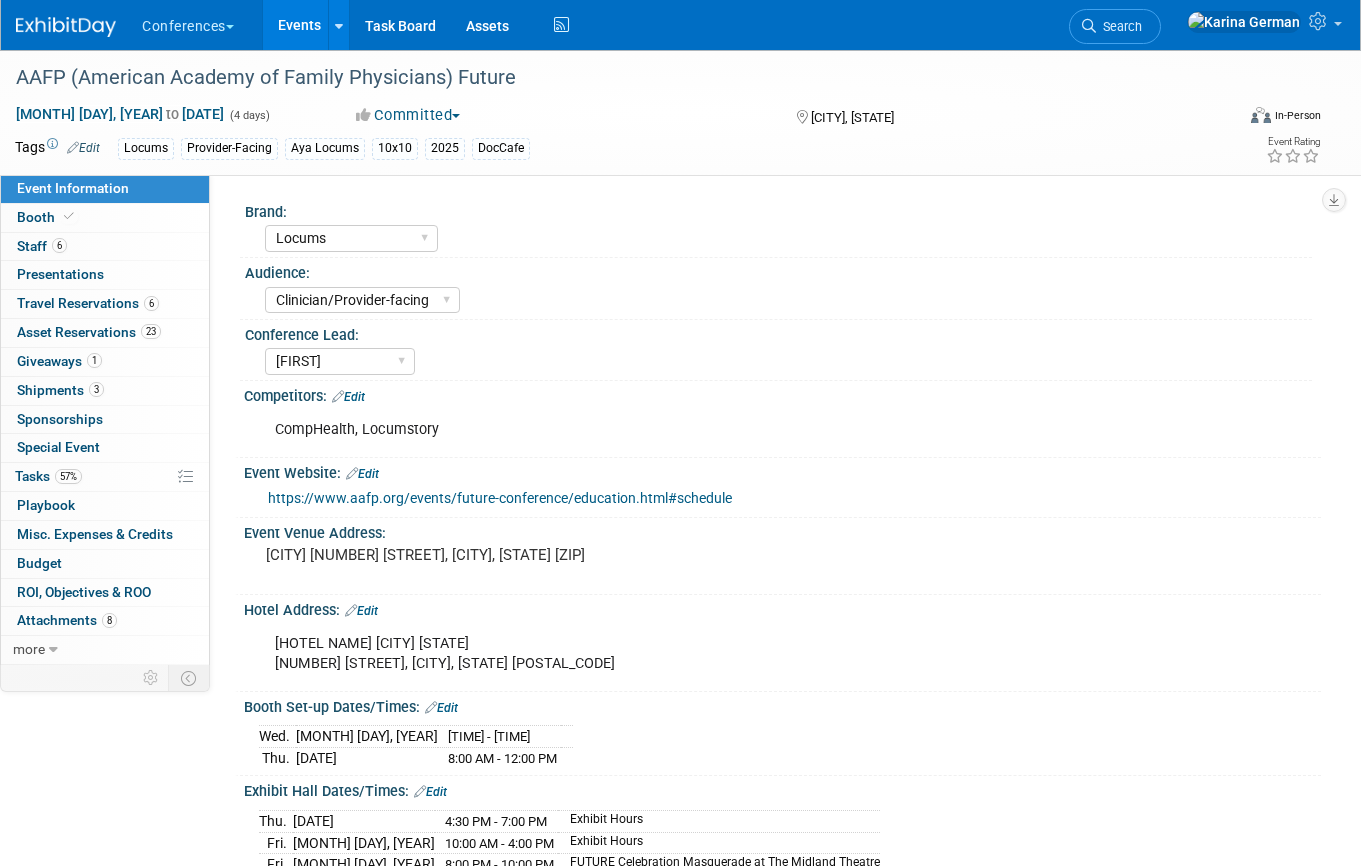 scroll, scrollTop: 0, scrollLeft: 0, axis: both 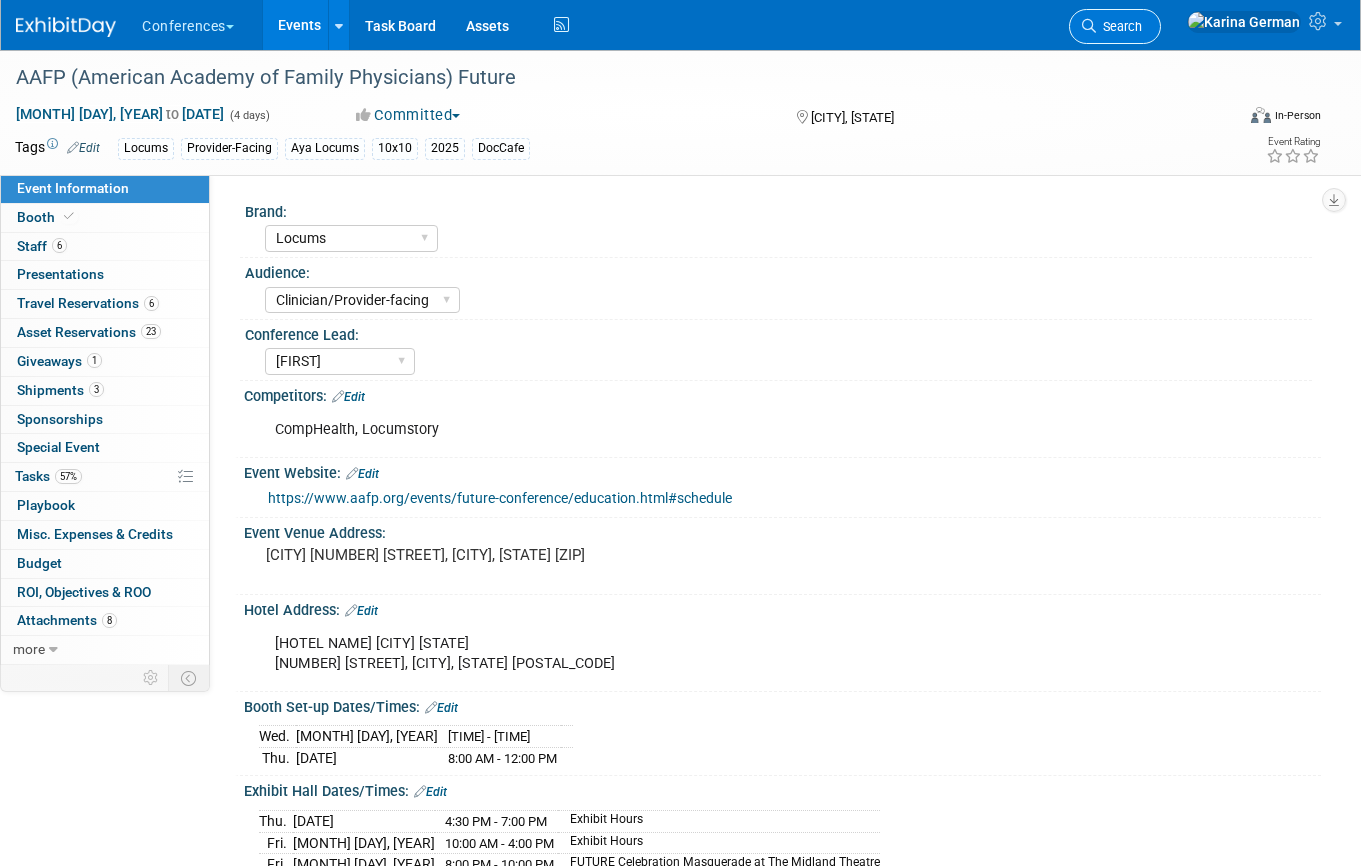 click on "Search" at bounding box center [1119, 26] 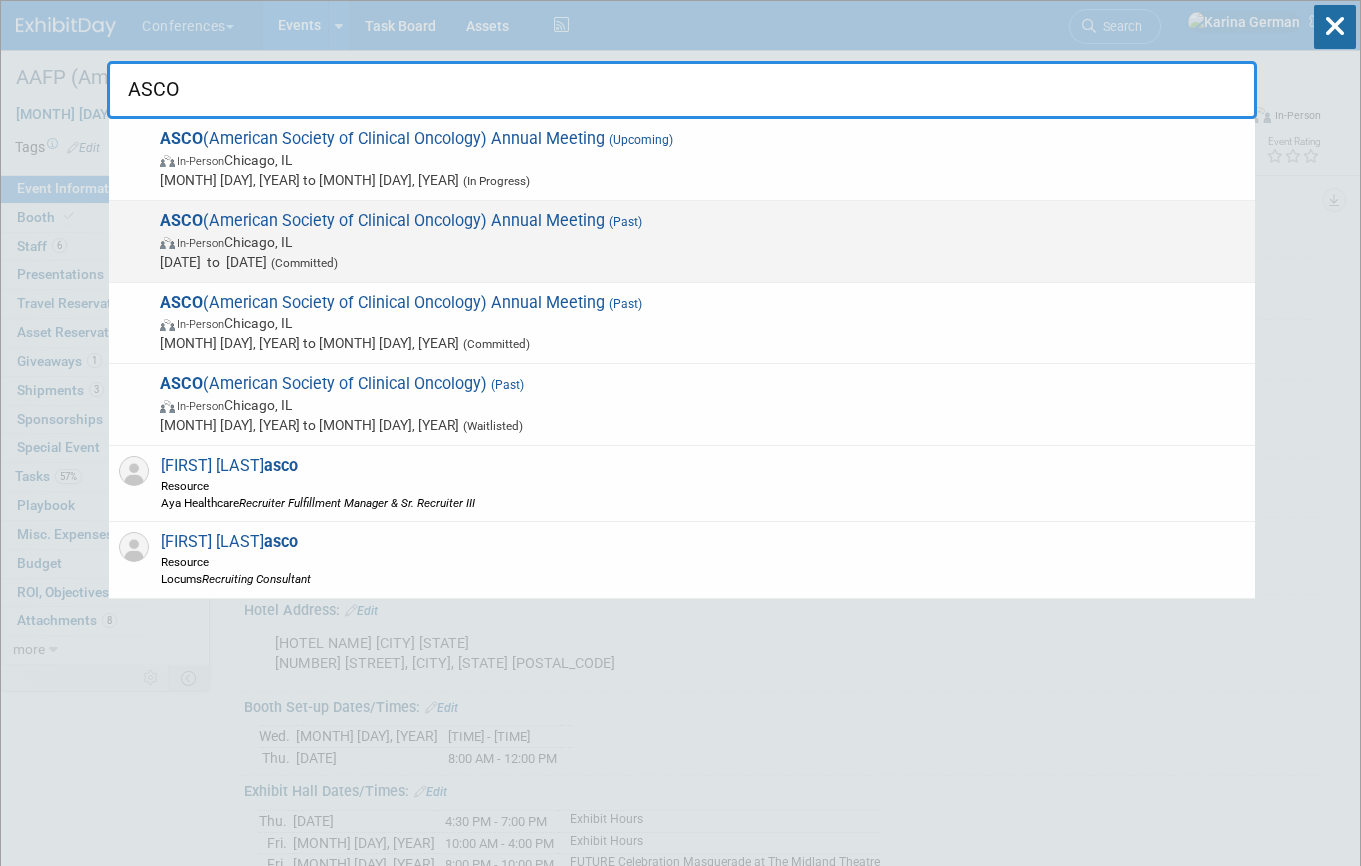 type on "ASCO" 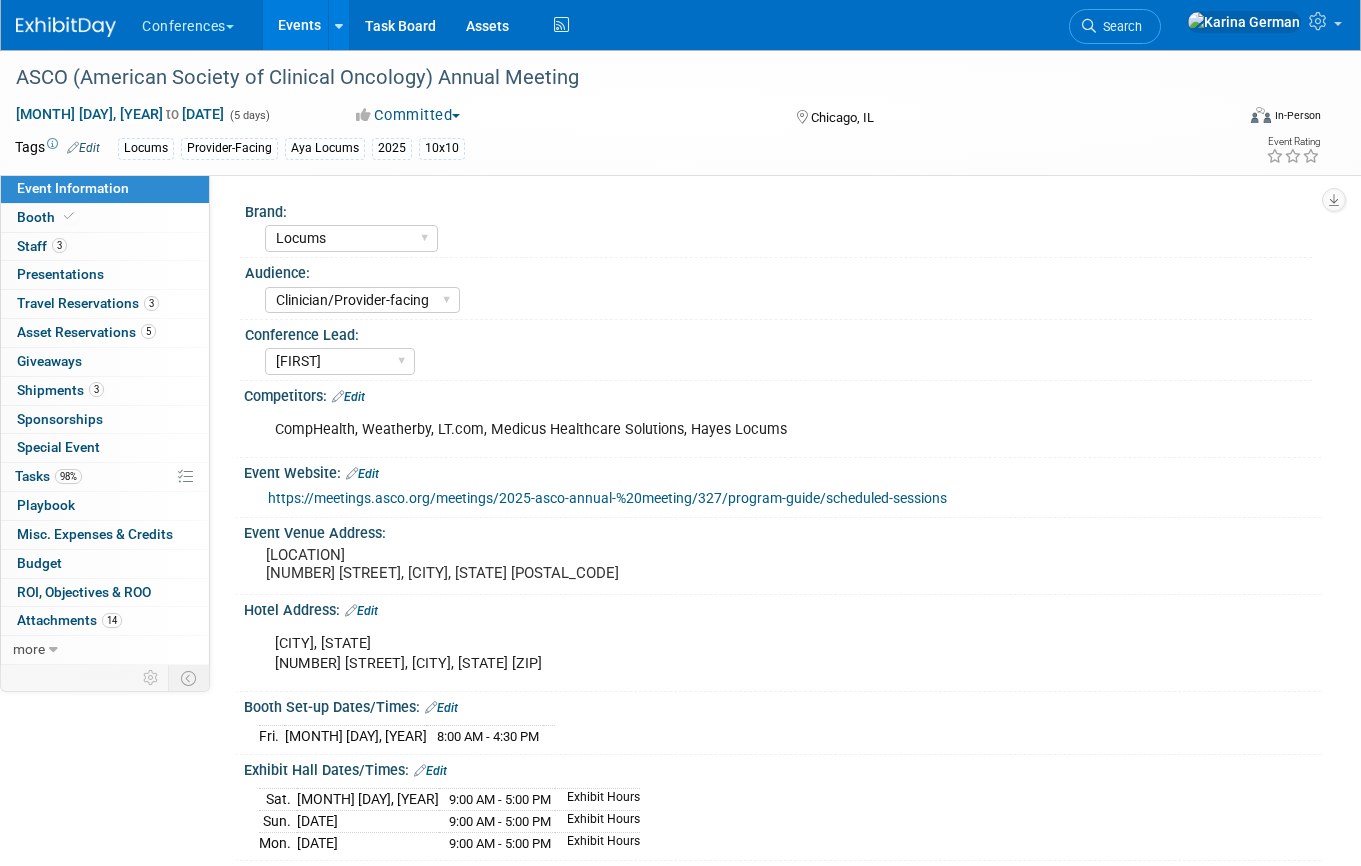 scroll, scrollTop: 0, scrollLeft: 0, axis: both 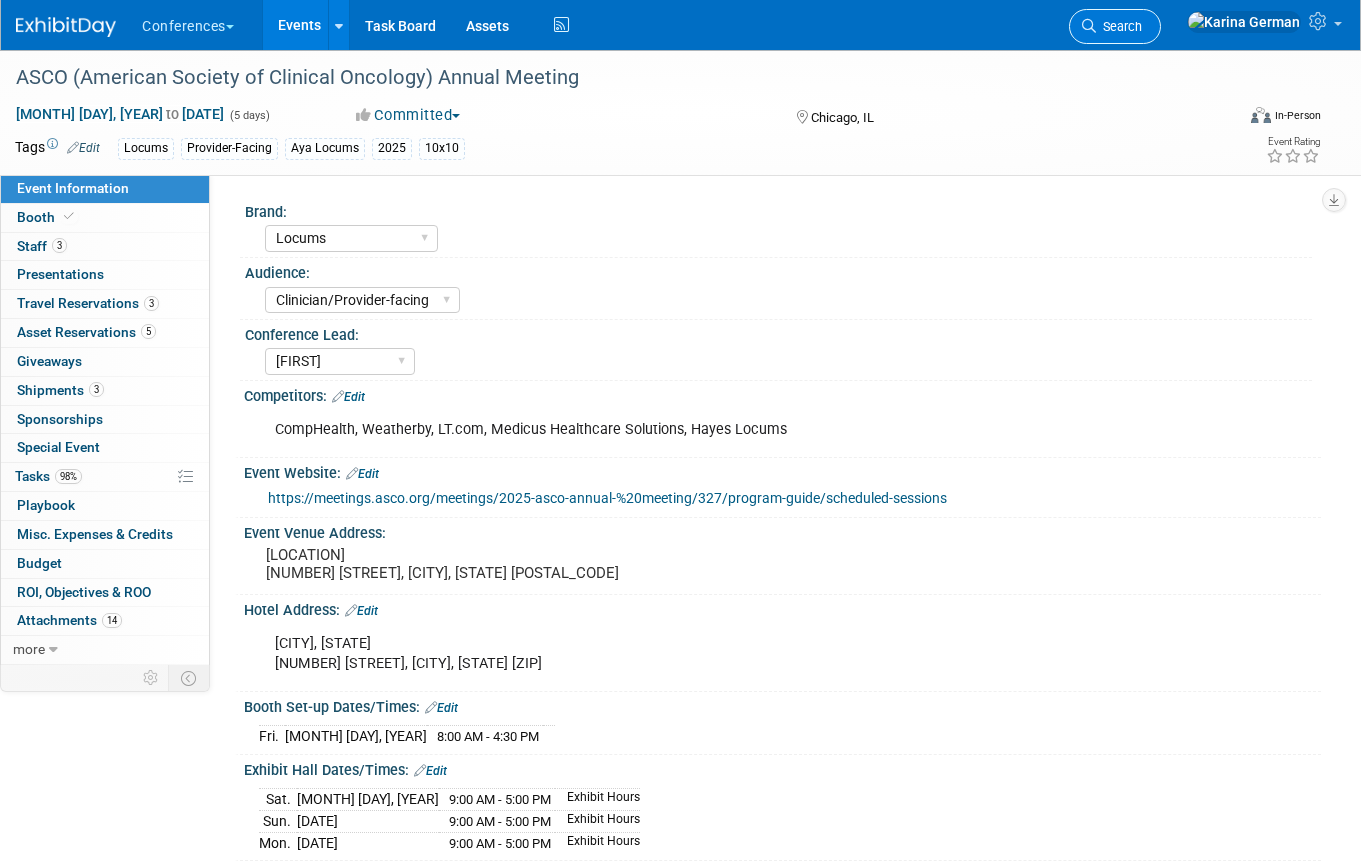 click on "Search" at bounding box center [1115, 26] 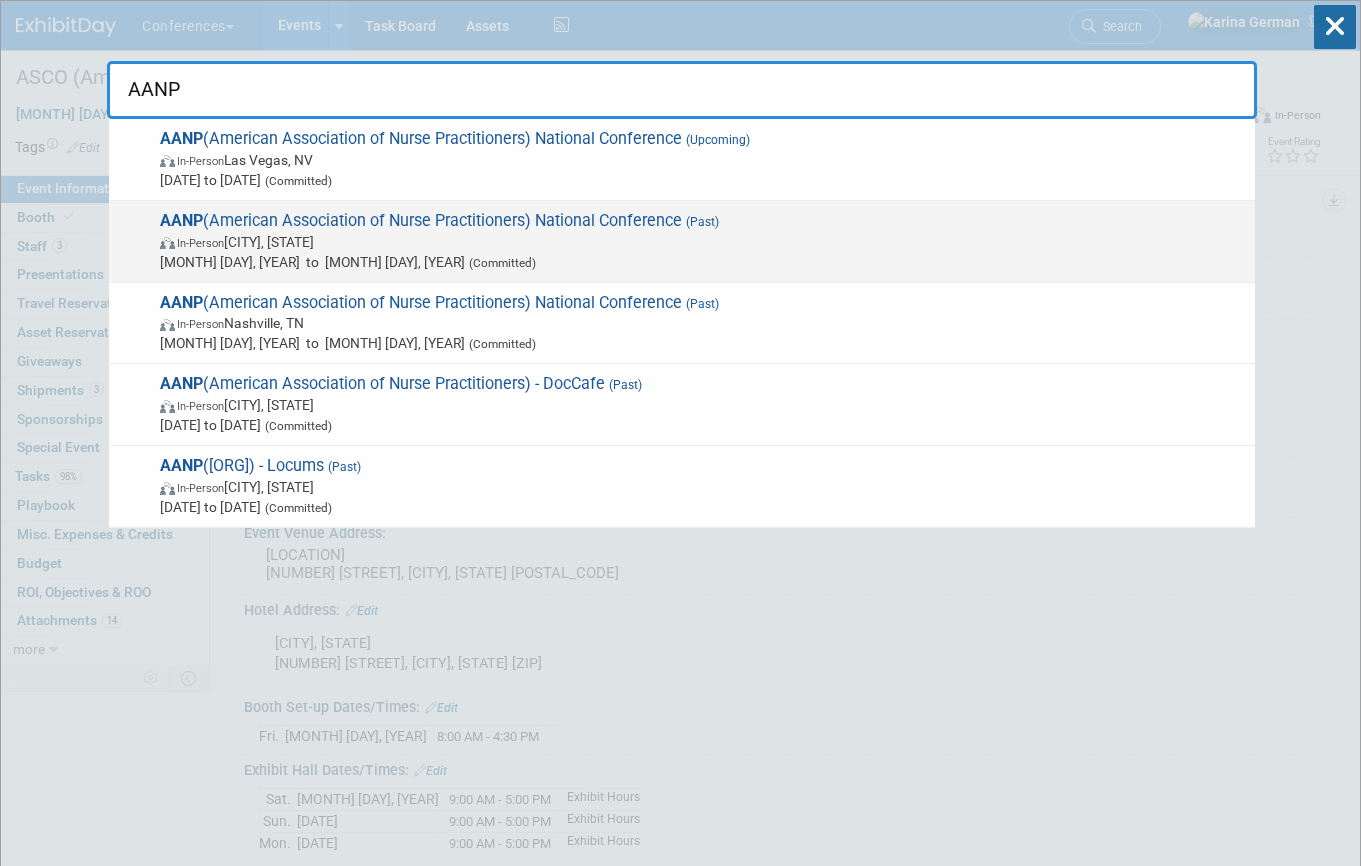 type on "AANP" 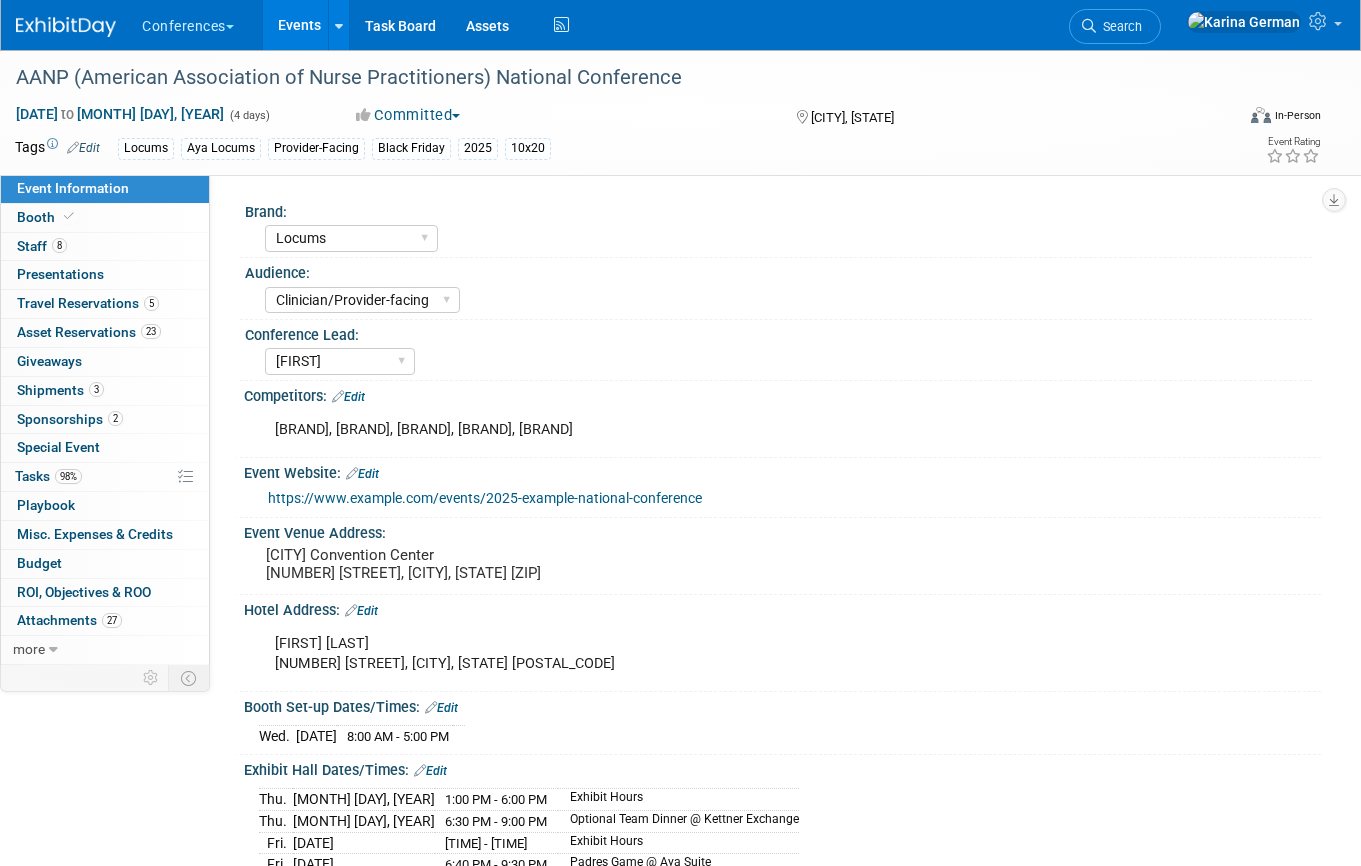 scroll, scrollTop: 0, scrollLeft: 0, axis: both 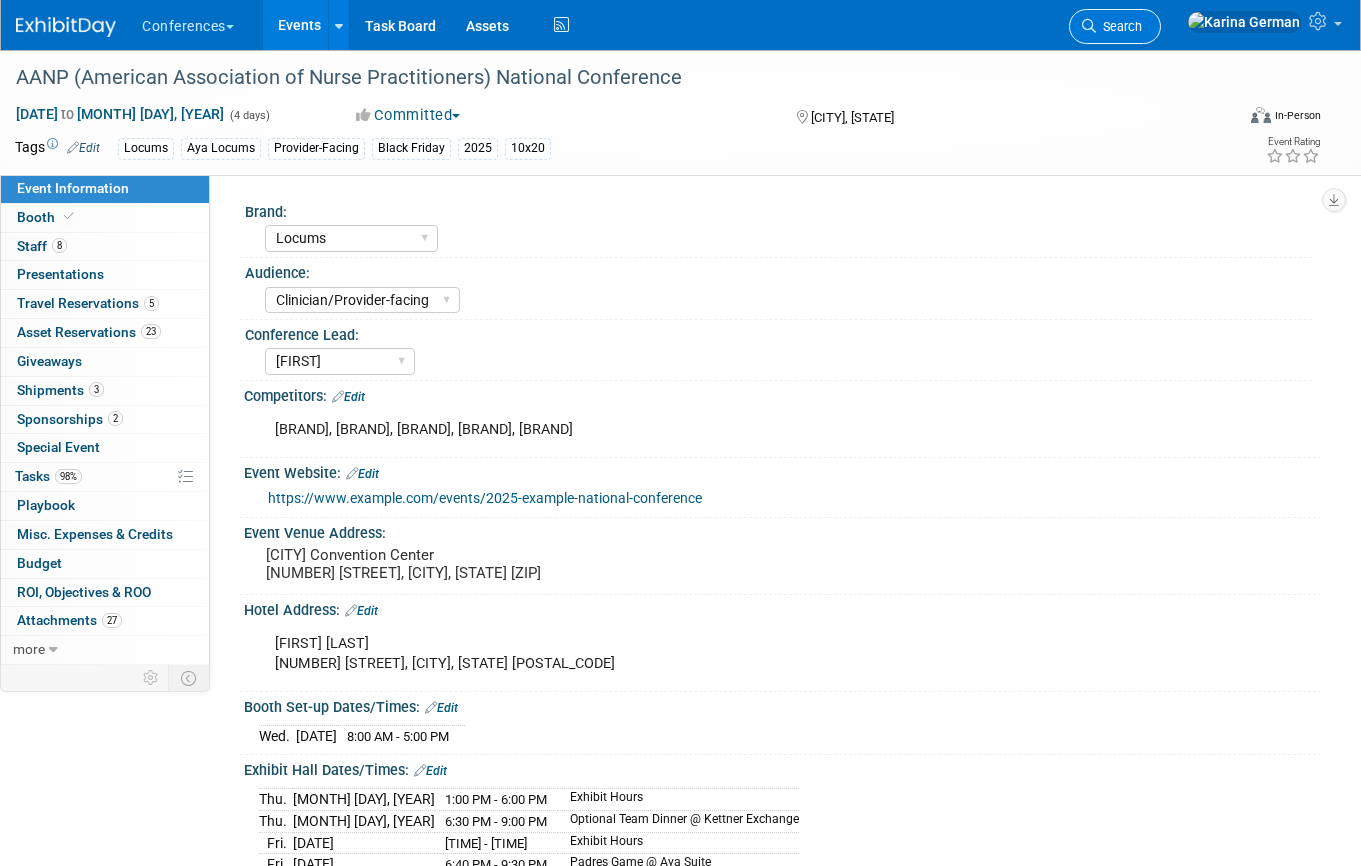 click on "Search" at bounding box center [1119, 26] 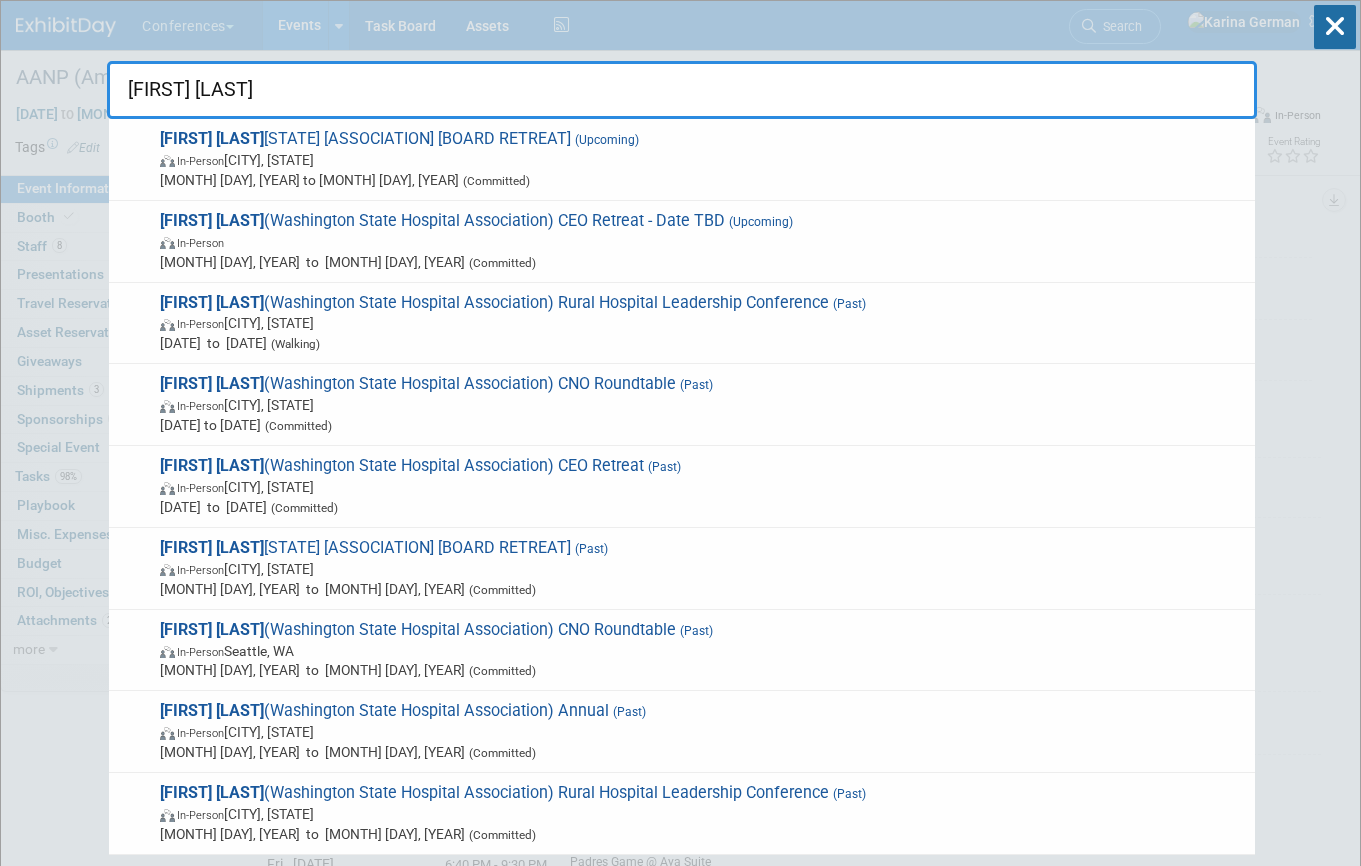 click on "WSHA" at bounding box center (682, 90) 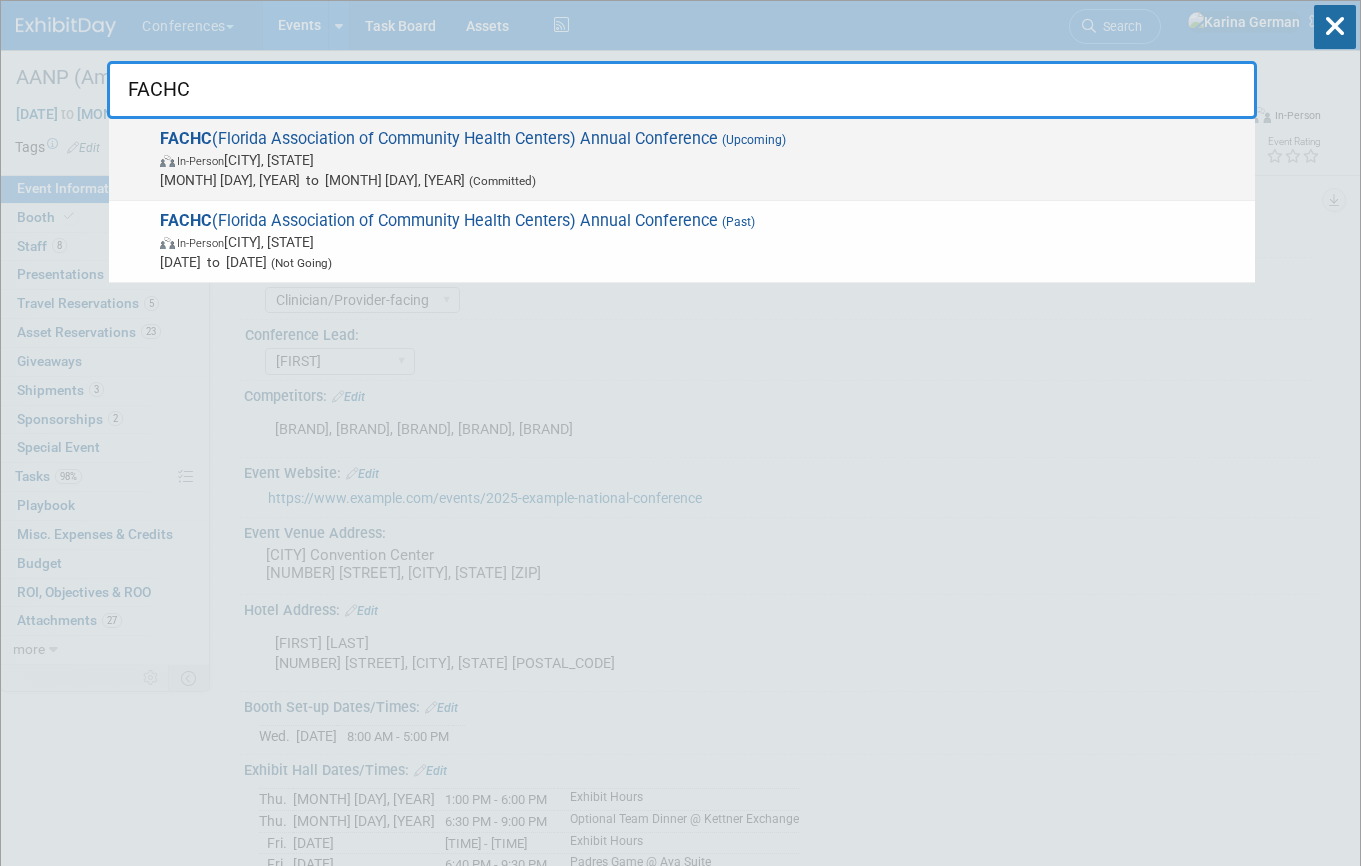type on "FACHC" 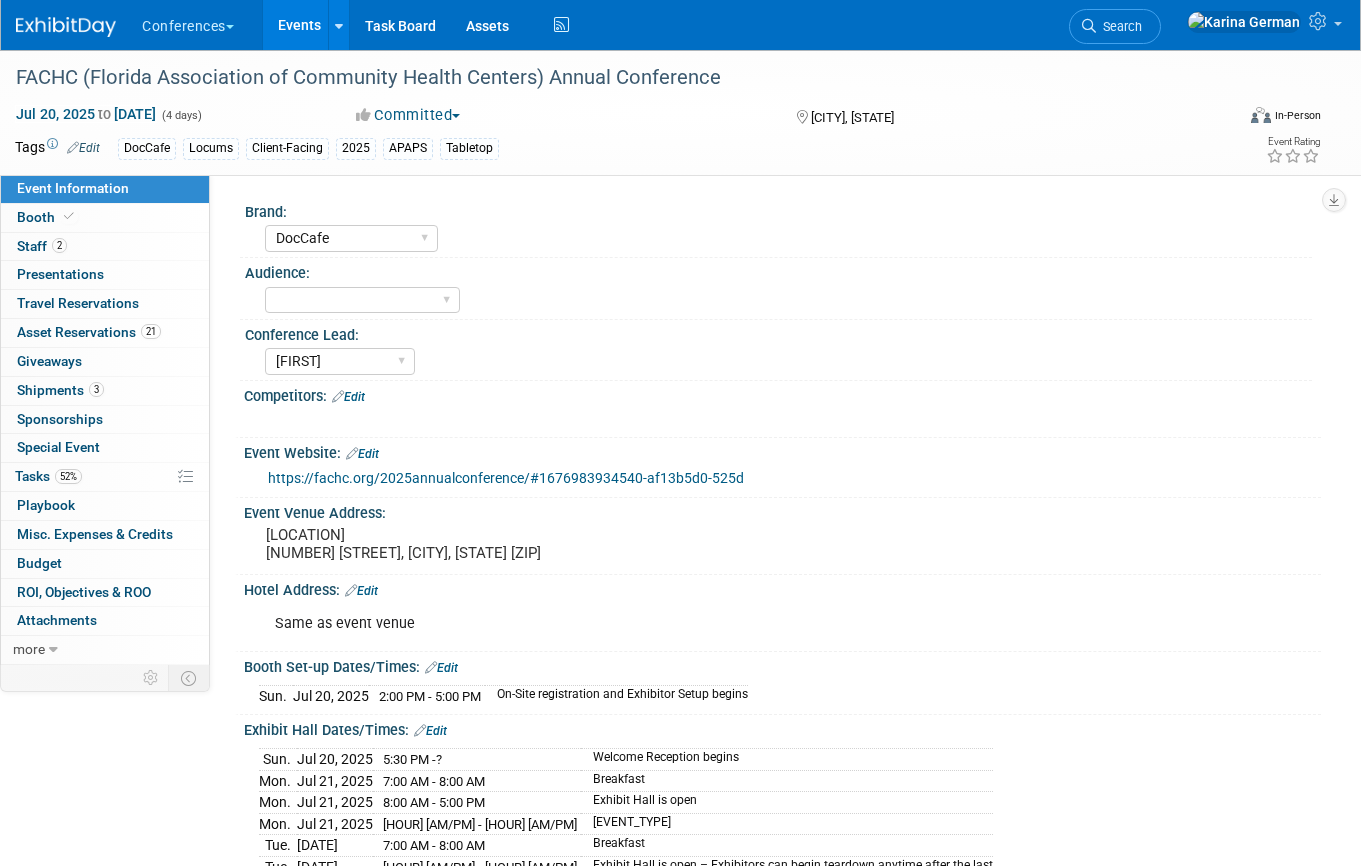 scroll, scrollTop: 0, scrollLeft: 0, axis: both 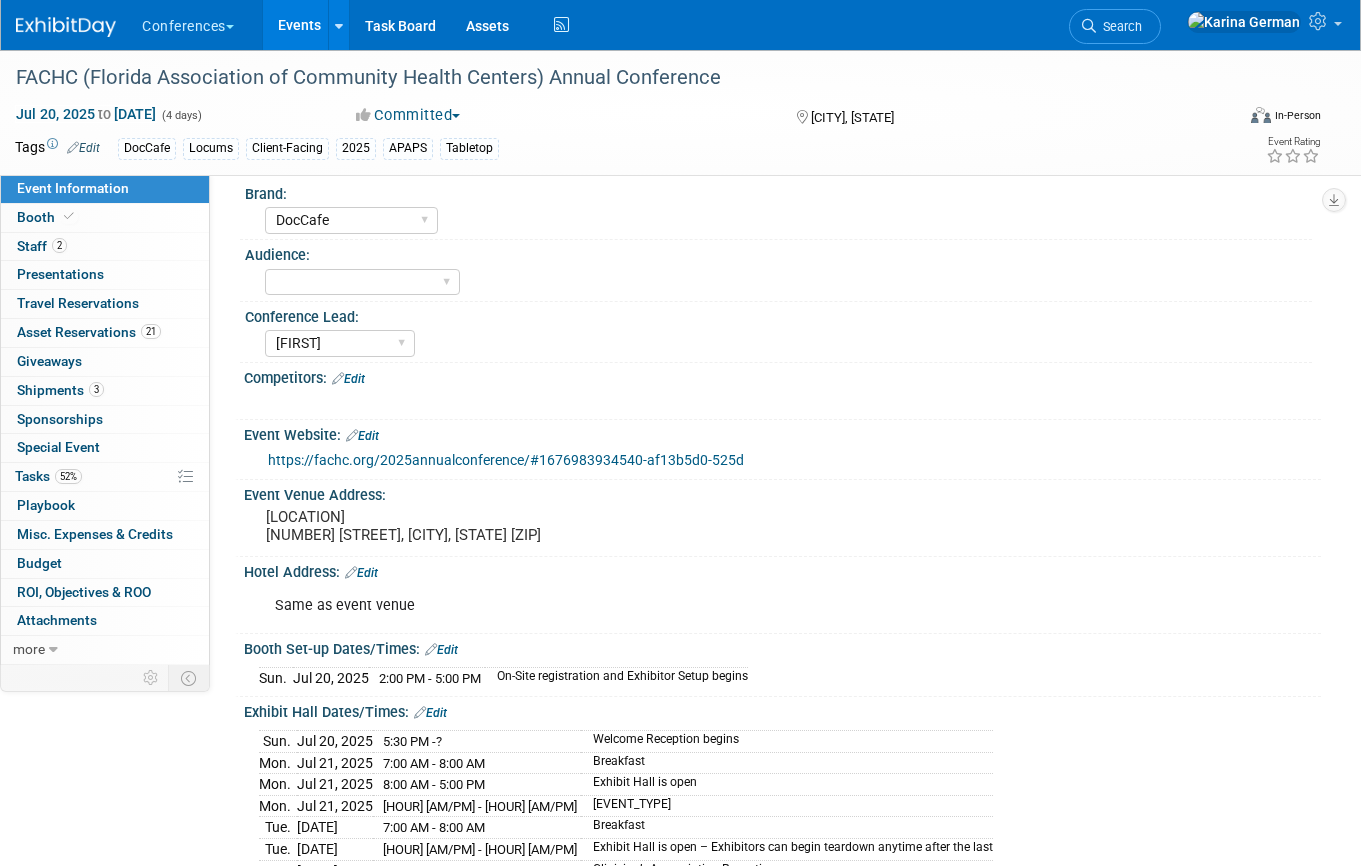 click on "2
Staff 2" at bounding box center [105, 247] 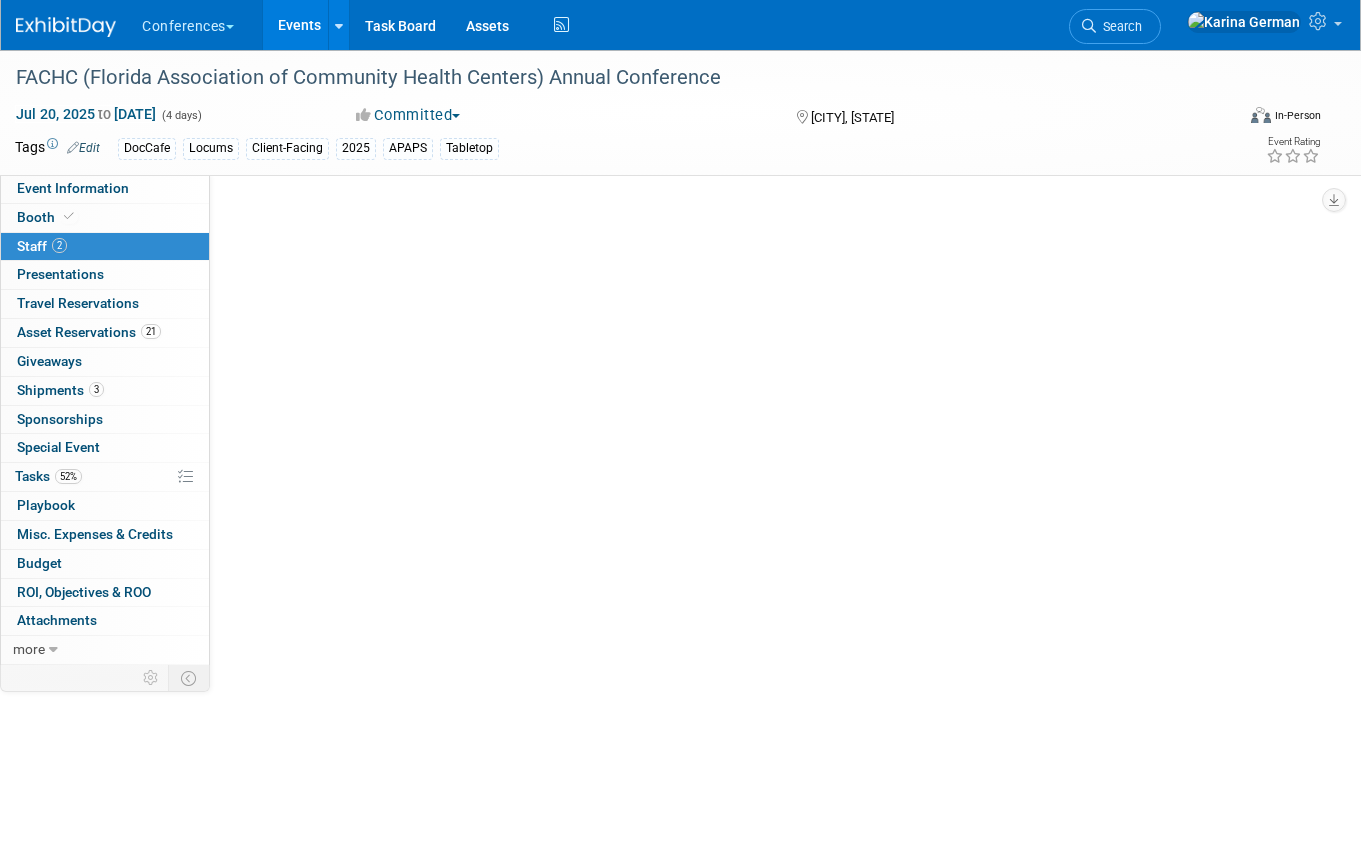 scroll, scrollTop: 0, scrollLeft: 0, axis: both 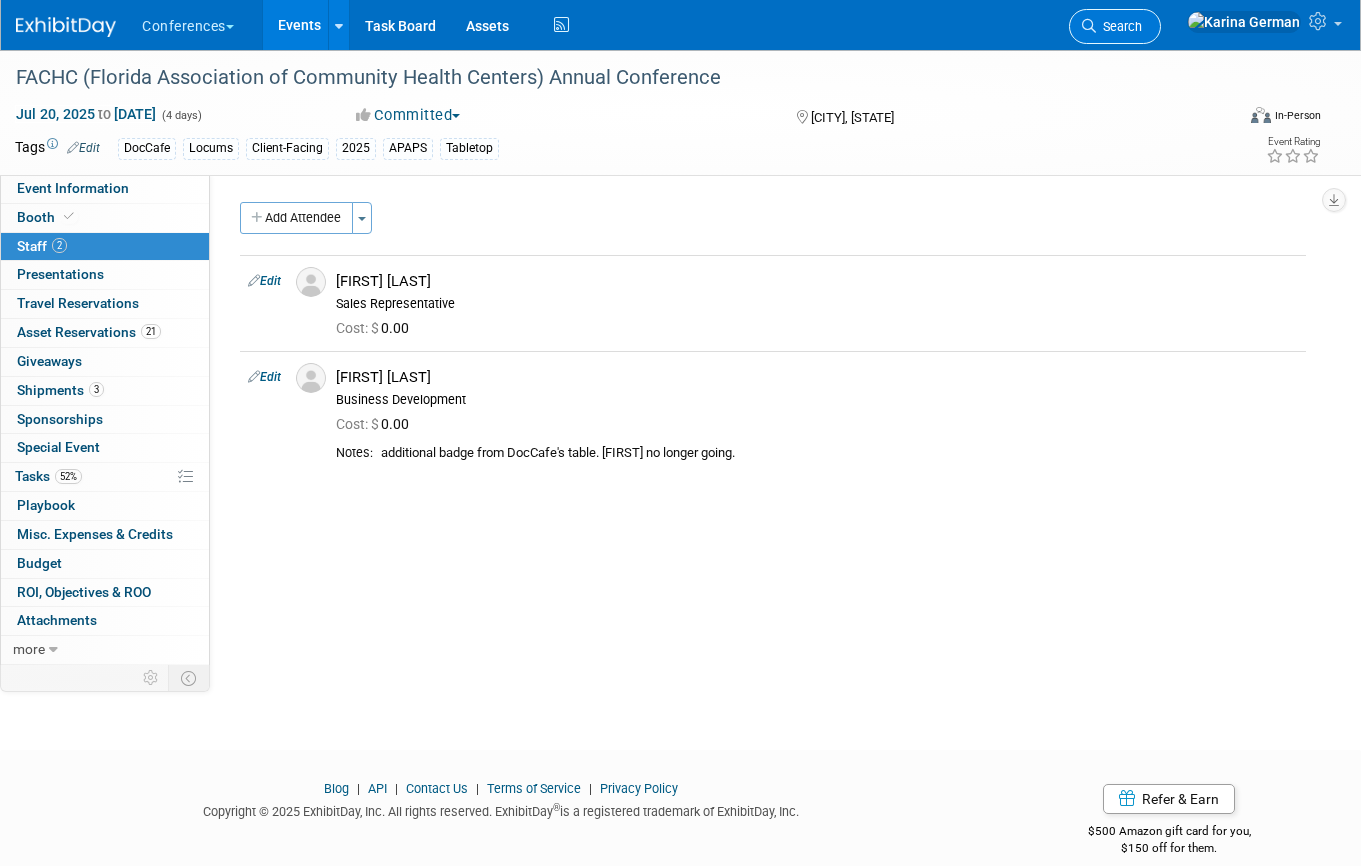 click at bounding box center [1089, 26] 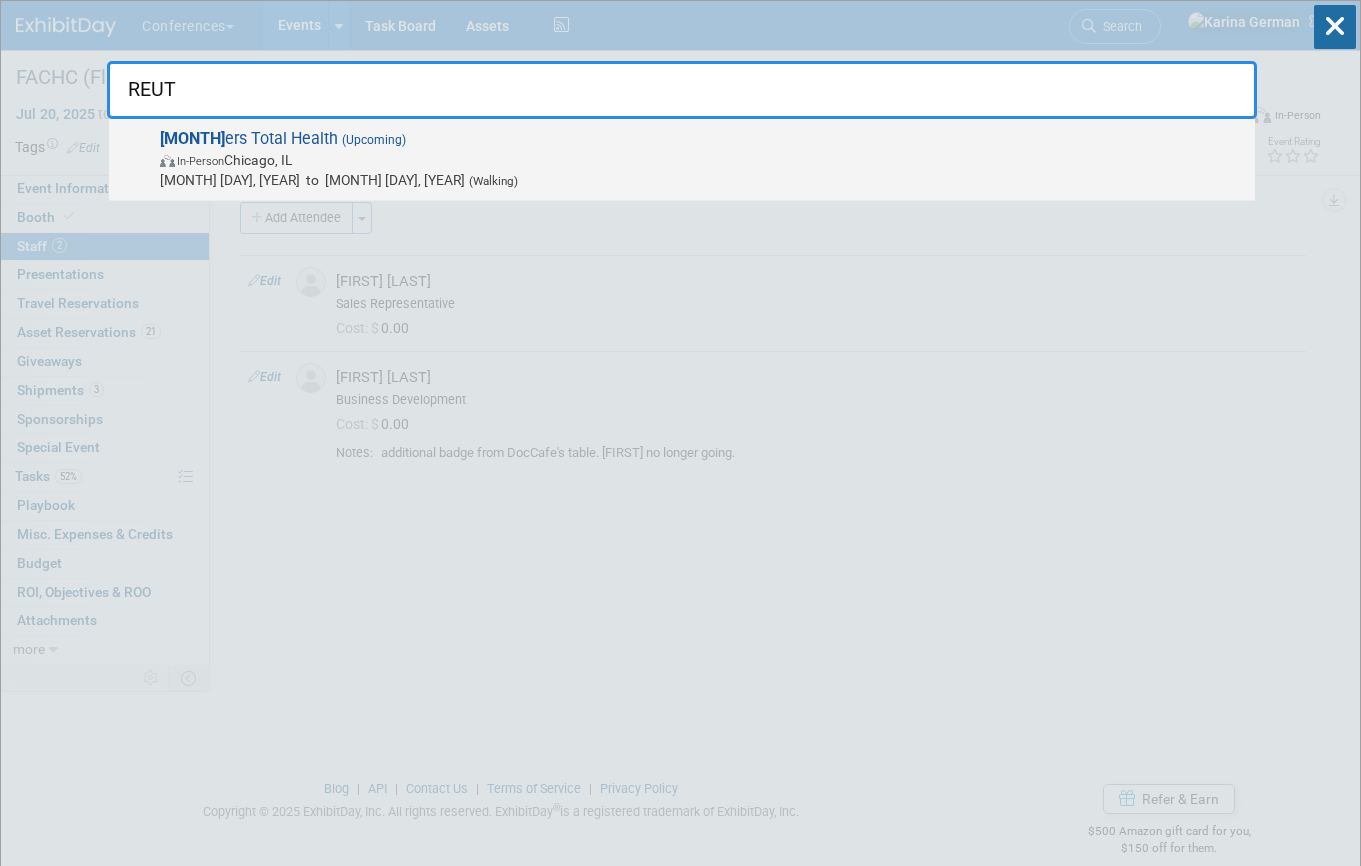 type on "REUT" 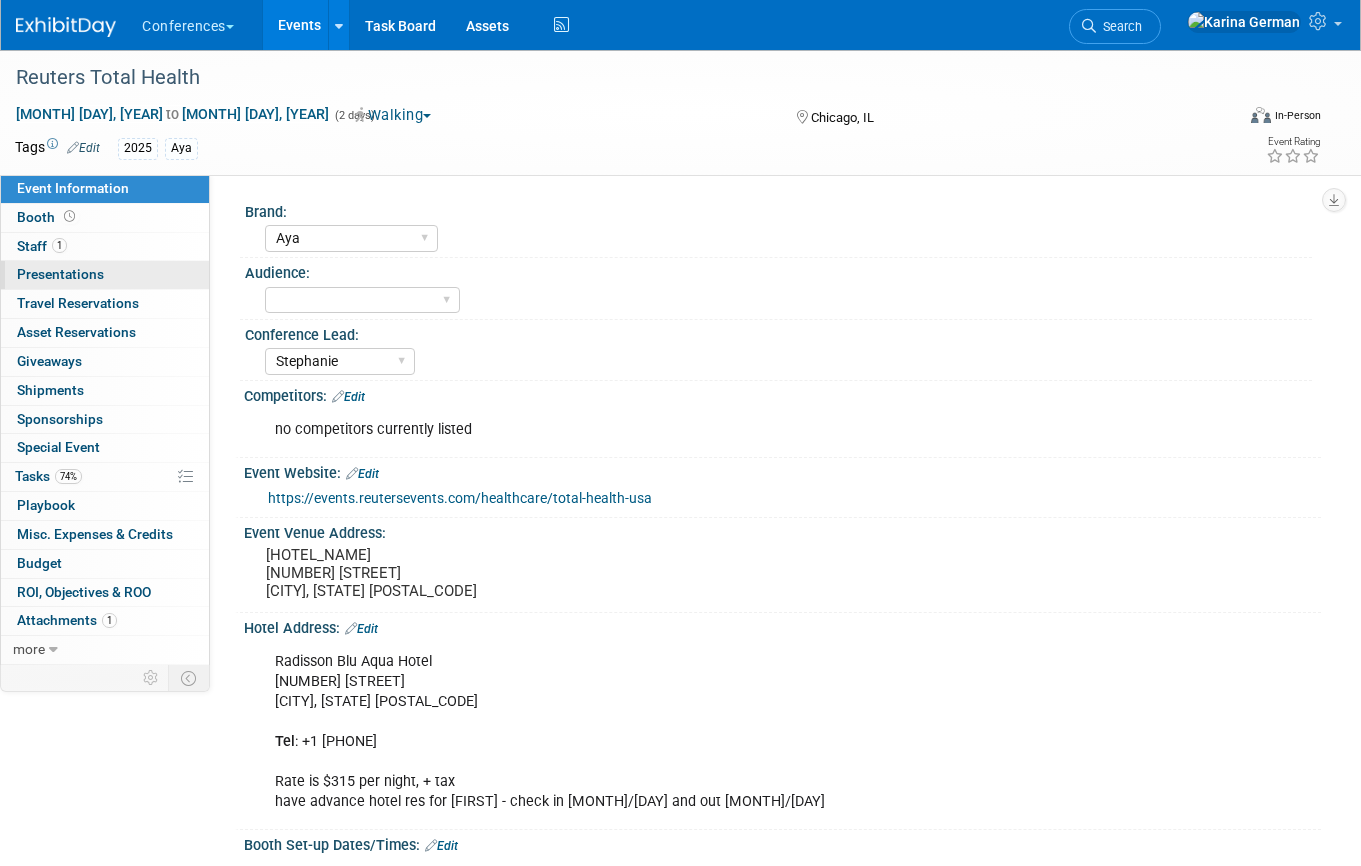 scroll, scrollTop: 0, scrollLeft: 0, axis: both 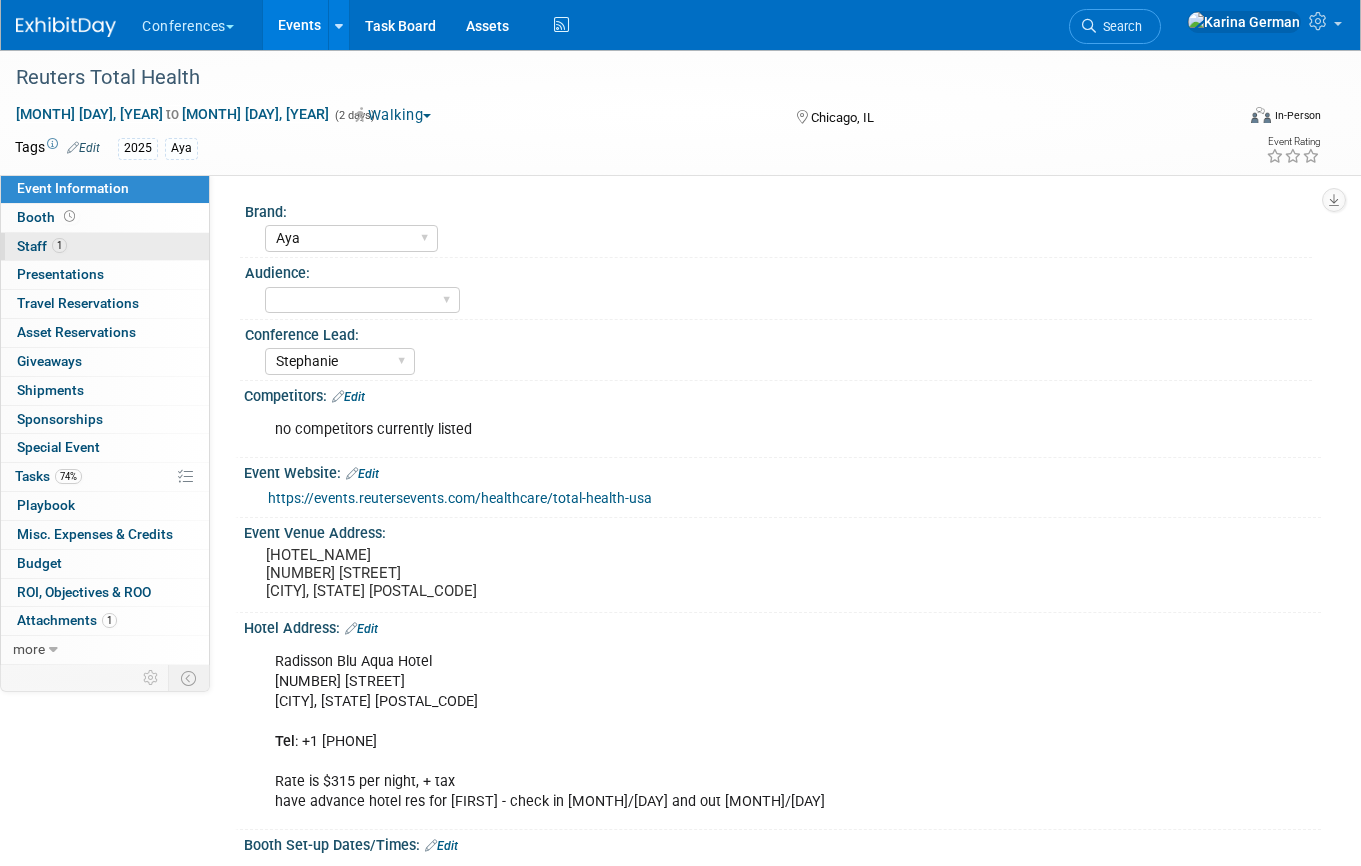 click on "1
Staff 1" at bounding box center (105, 247) 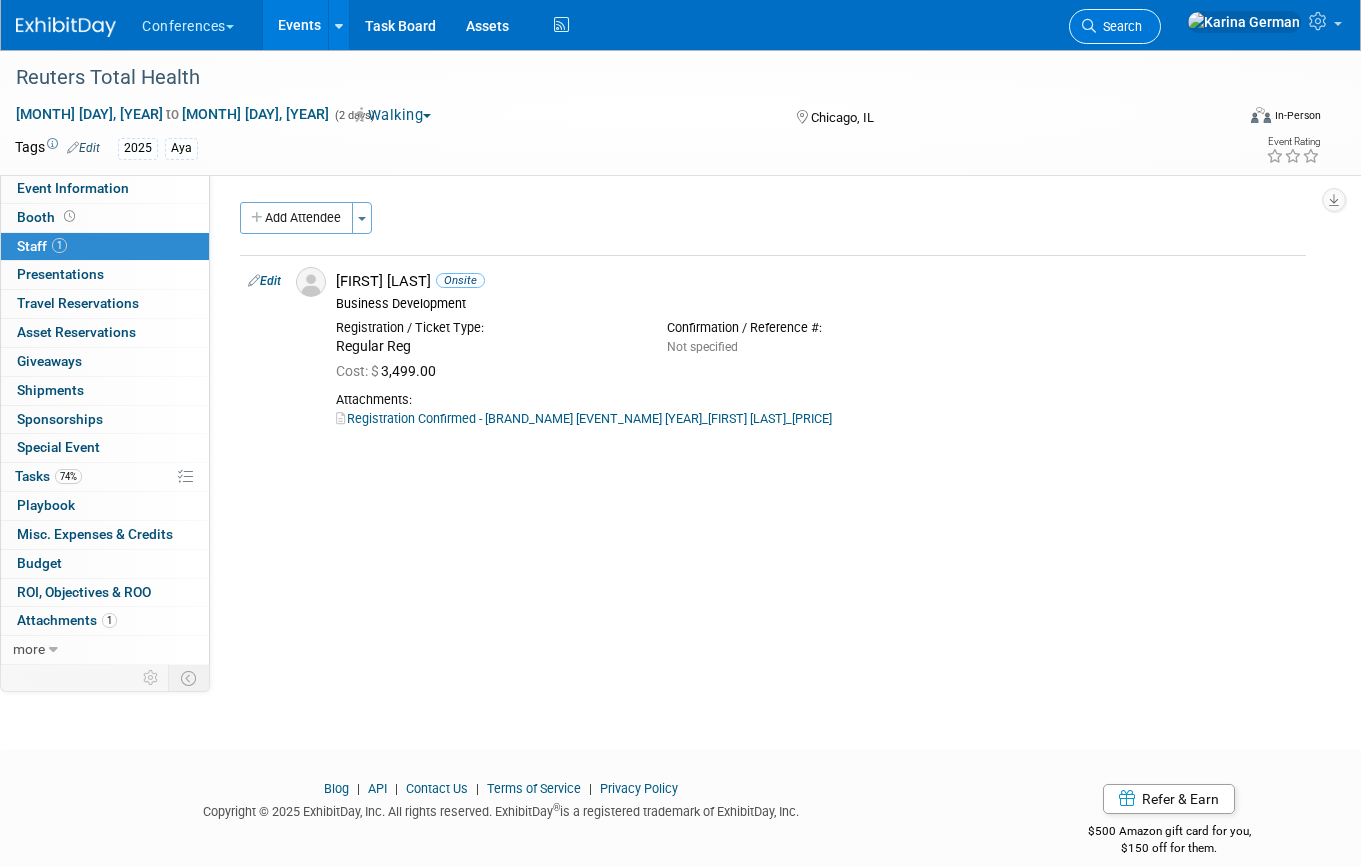 click on "Search" at bounding box center [1119, 26] 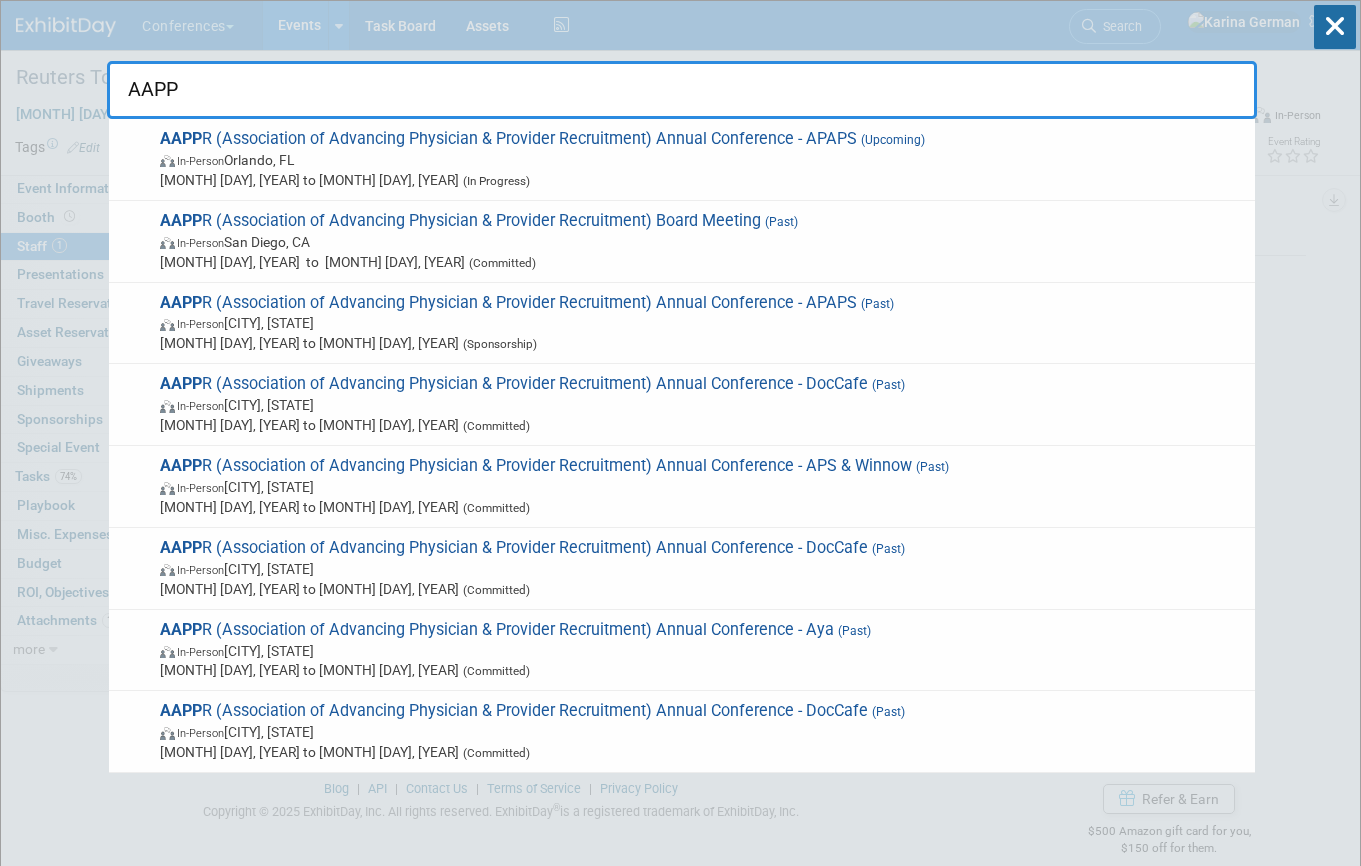 type on "AAPP" 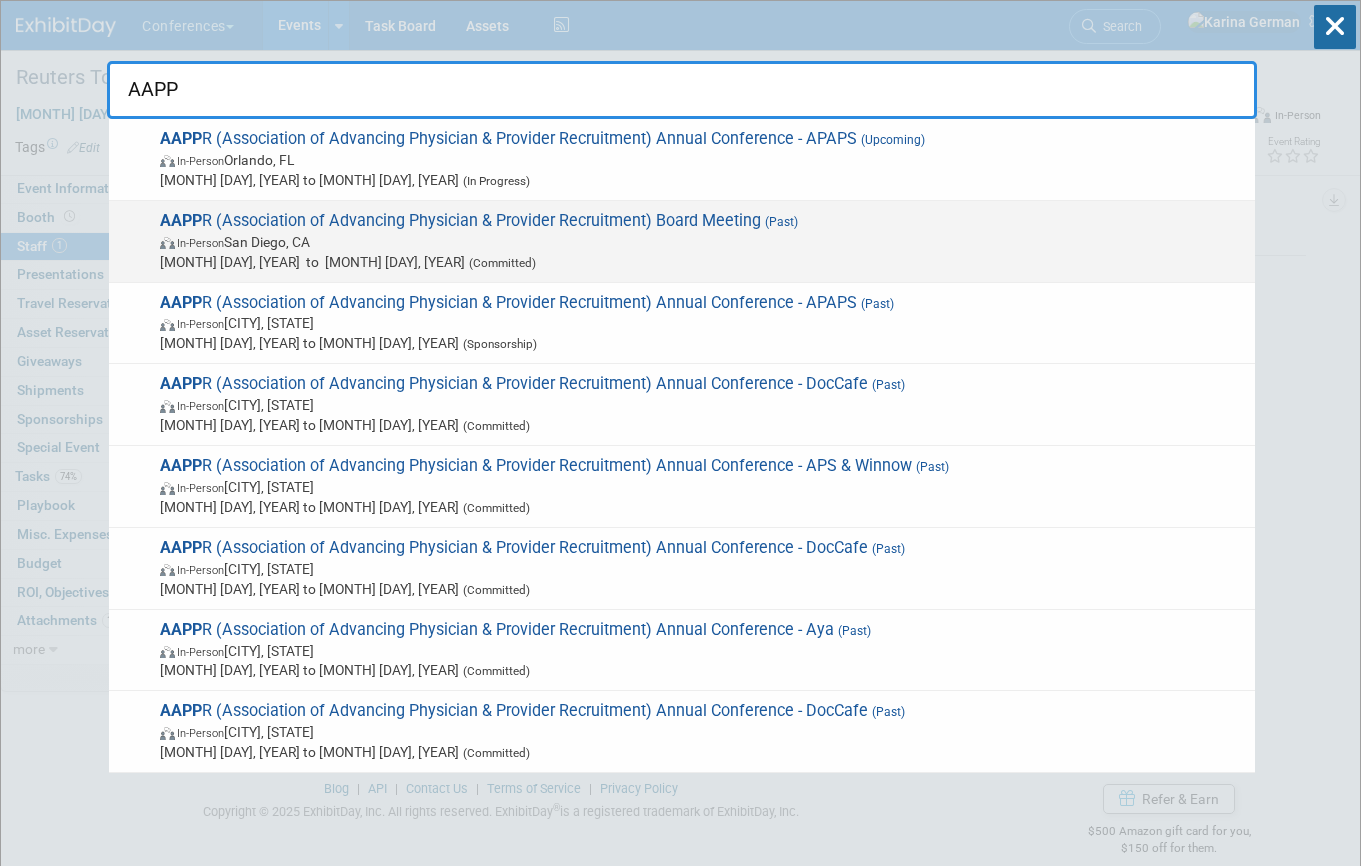 click on "Jun 26, 2025  to  Jun 27, 2025  (Committed)" at bounding box center (702, 180) 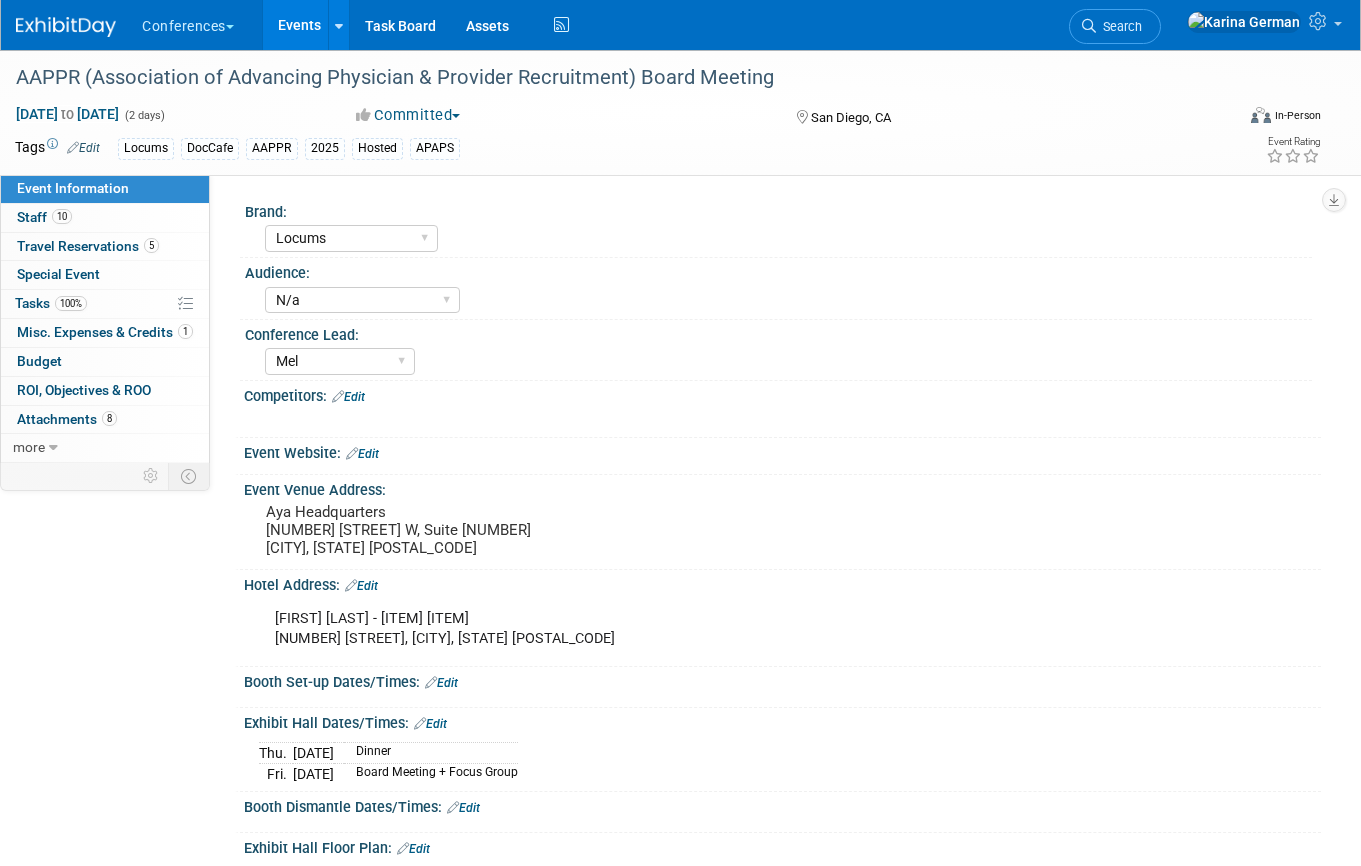 scroll, scrollTop: 0, scrollLeft: 0, axis: both 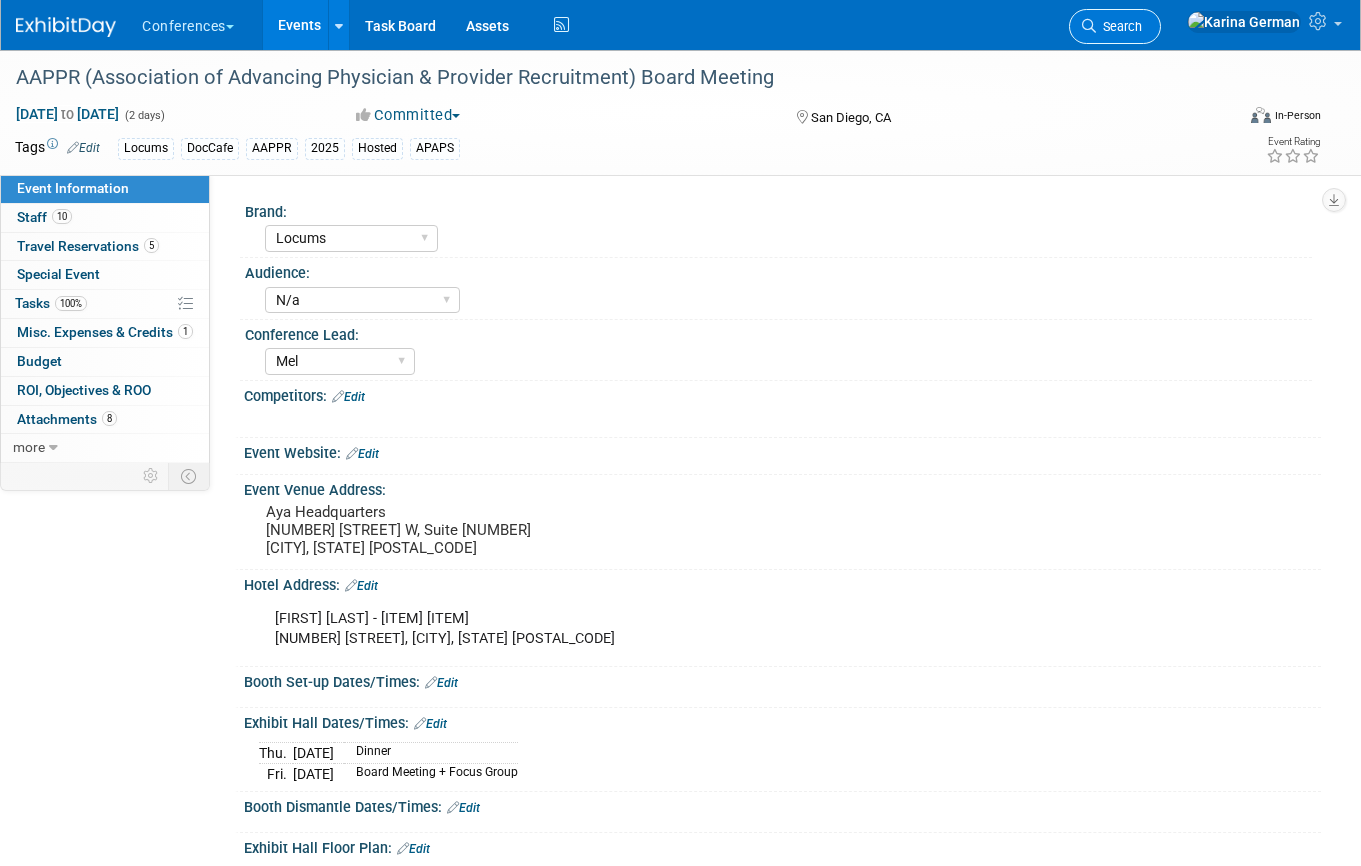 click on "Search" at bounding box center (1119, 26) 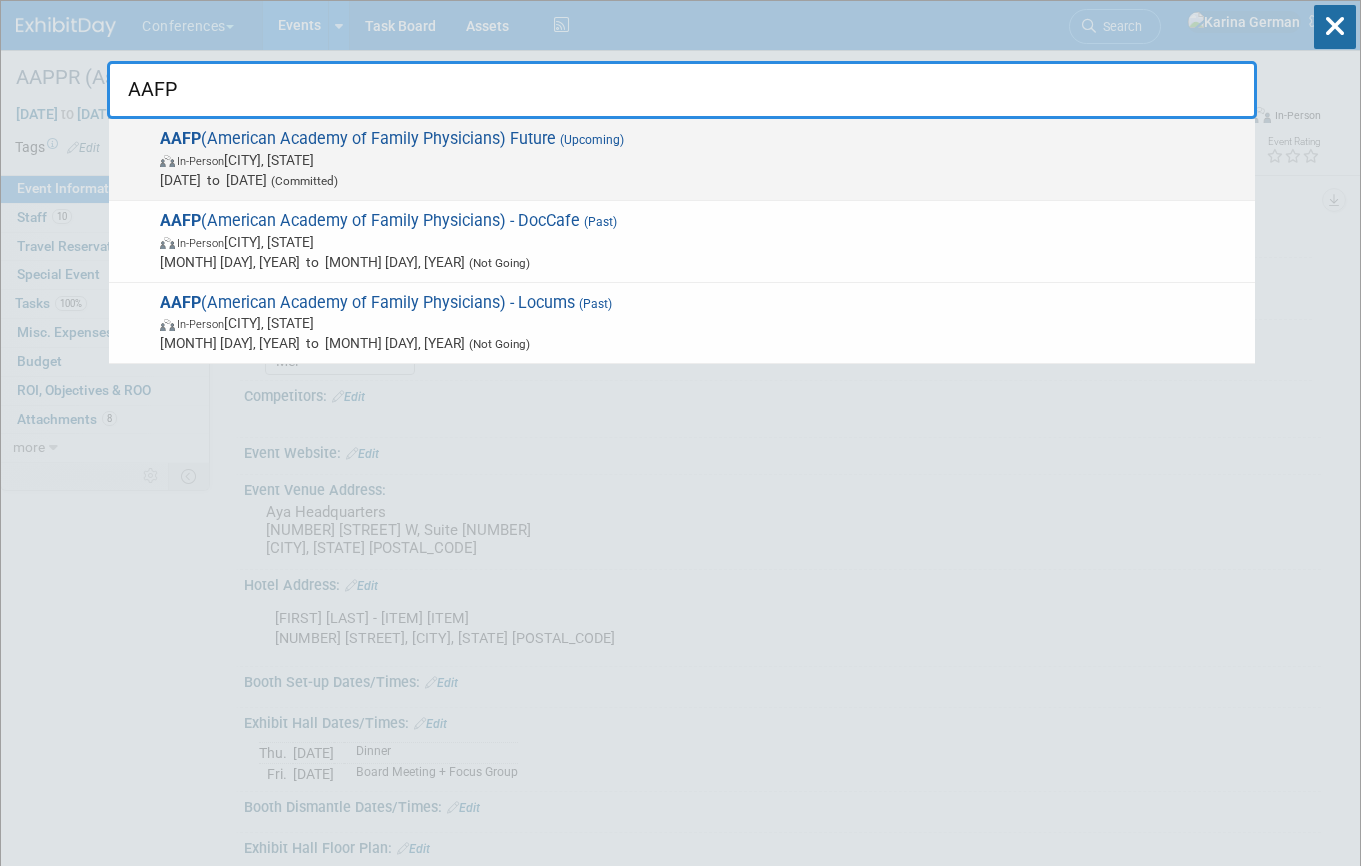 type on "AAFP" 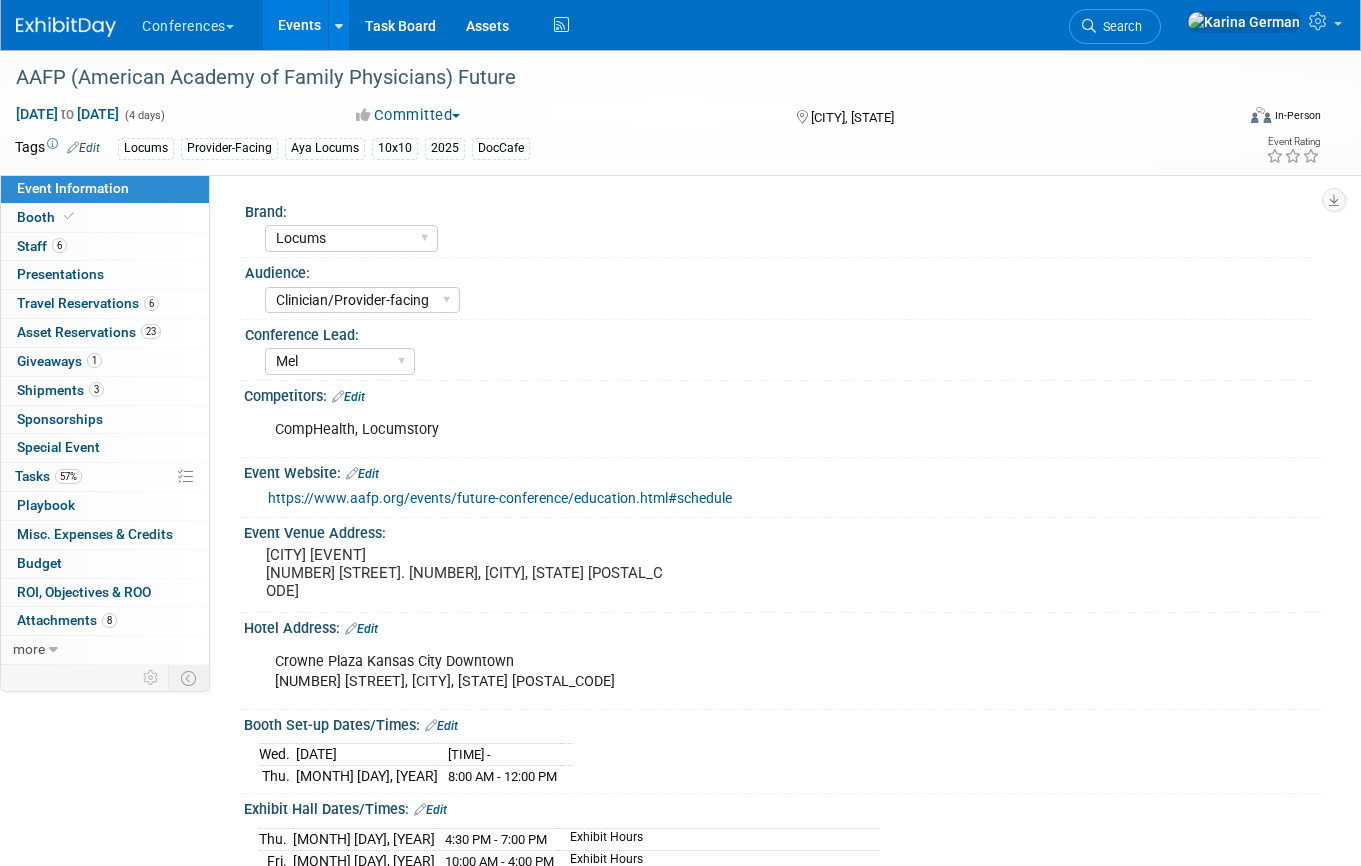 scroll, scrollTop: 0, scrollLeft: 0, axis: both 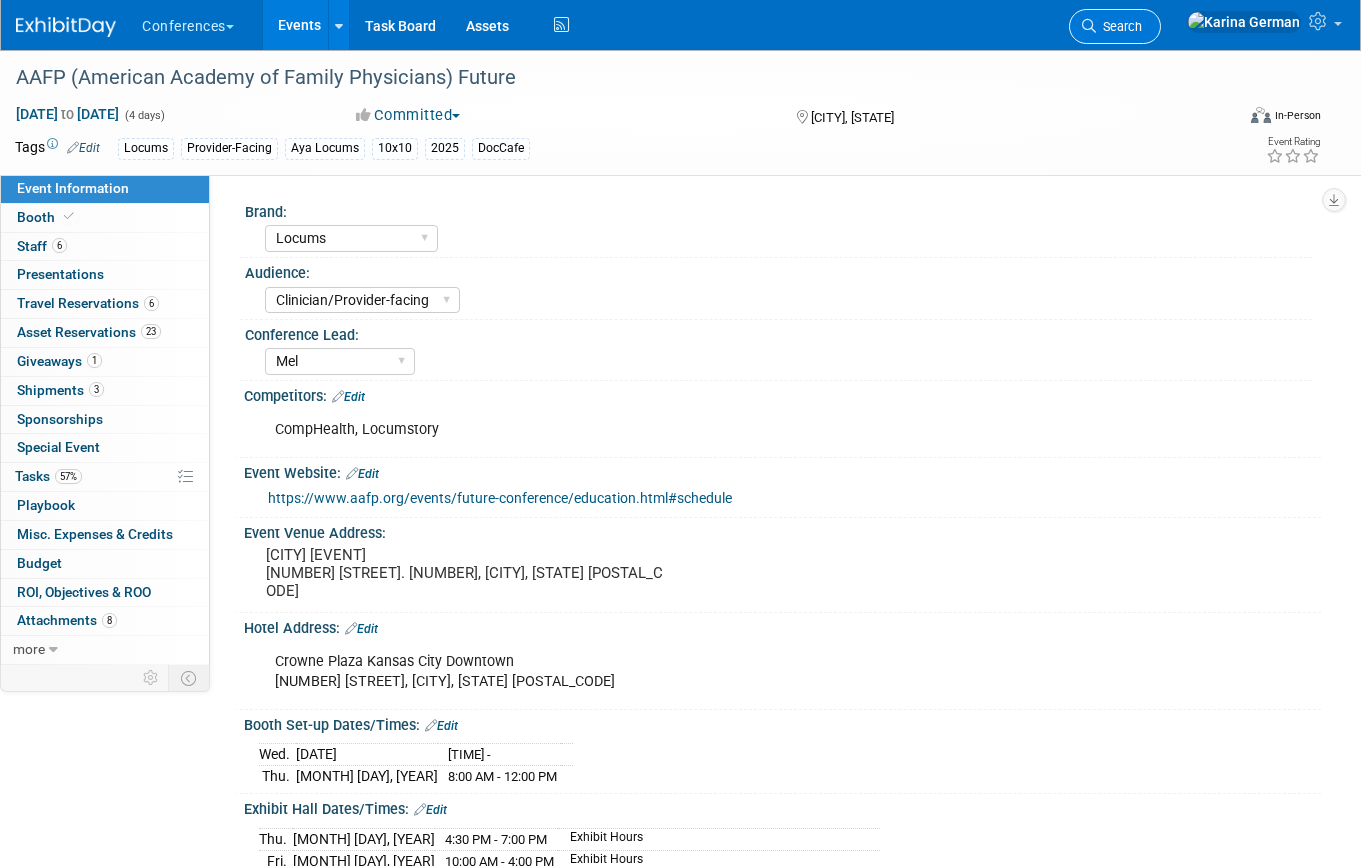 click on "Search" at bounding box center (1119, 26) 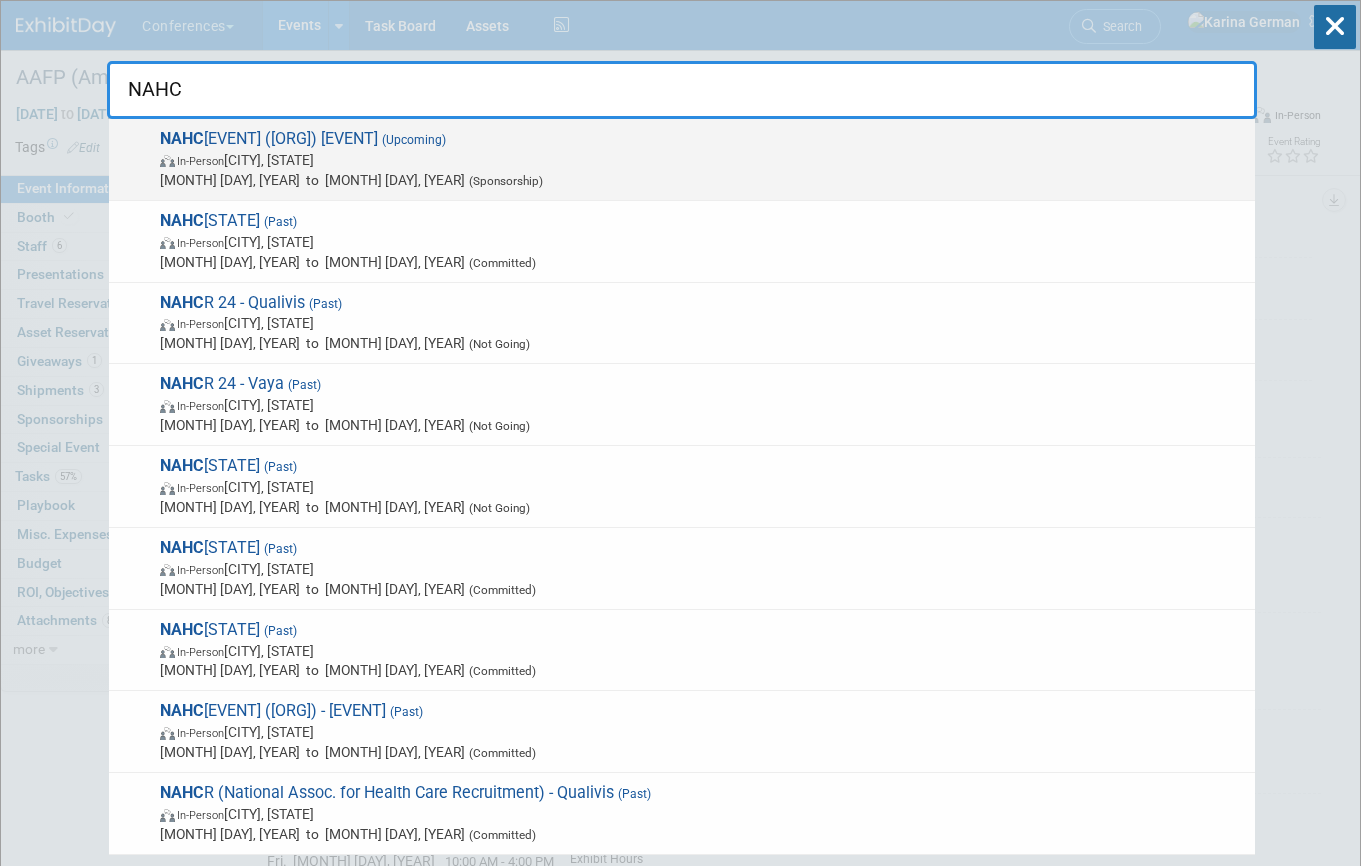 type on "NAHC" 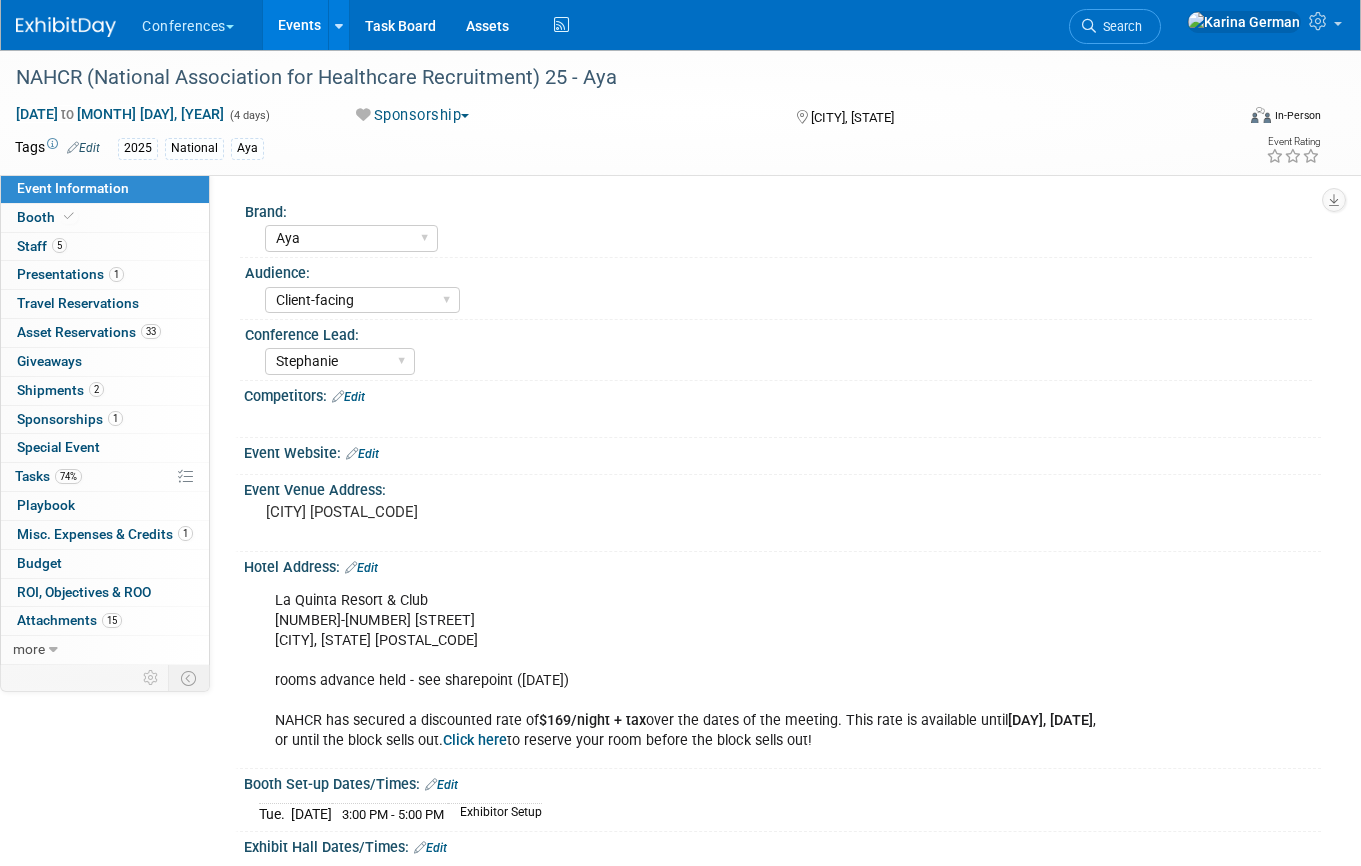 scroll, scrollTop: 0, scrollLeft: 0, axis: both 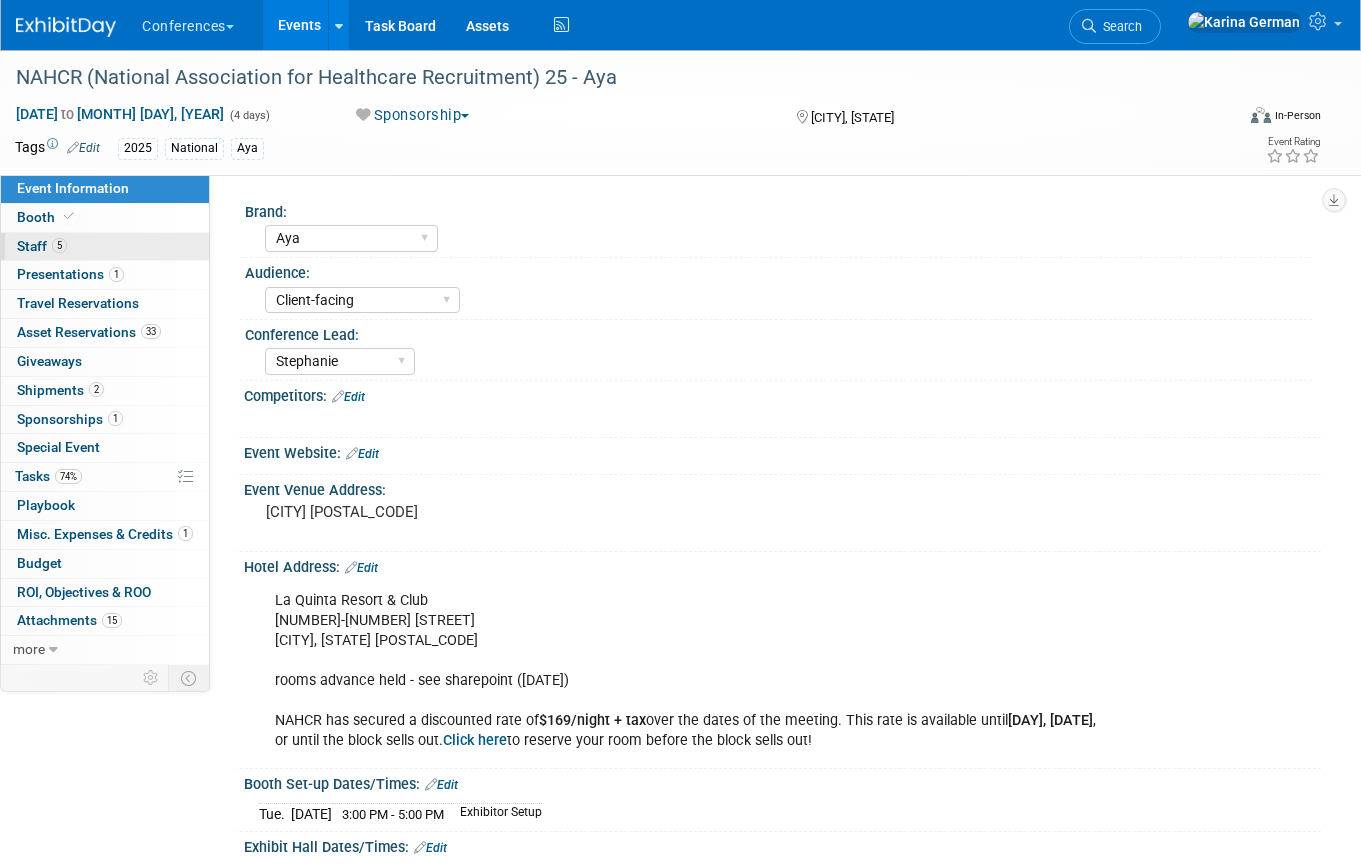 click on "5
Staff 5" at bounding box center [105, 247] 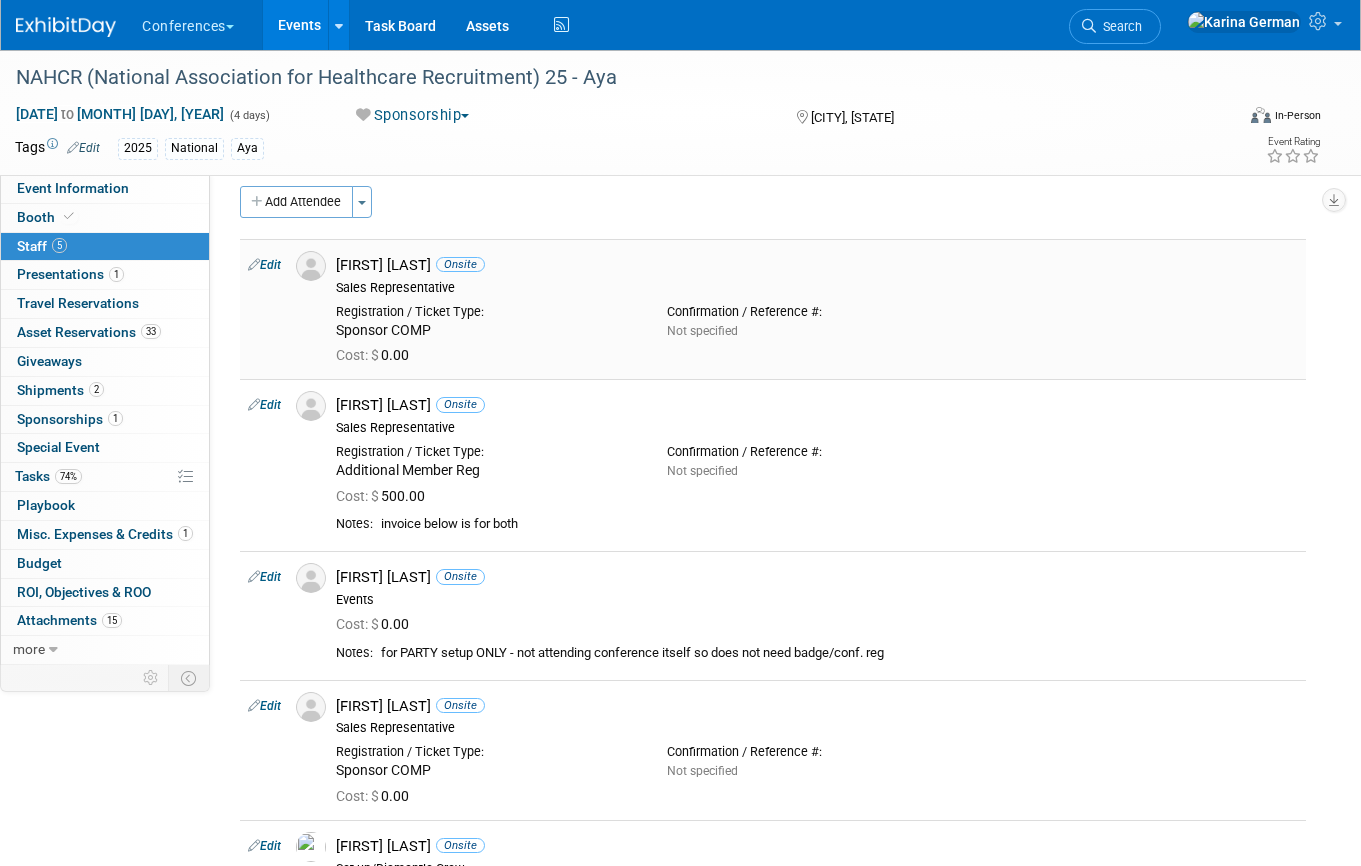 scroll, scrollTop: 0, scrollLeft: 0, axis: both 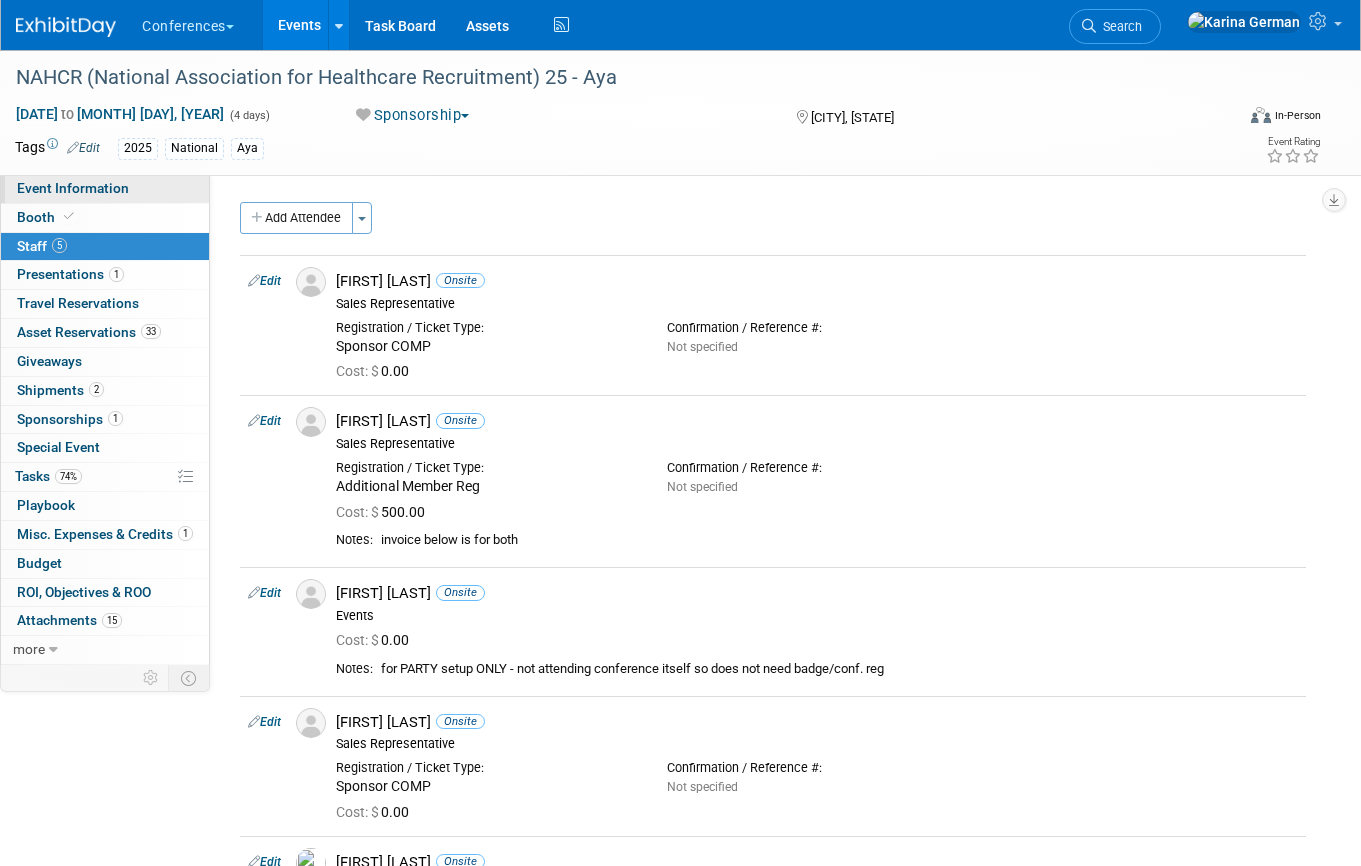 click on "Event Information" at bounding box center [105, 189] 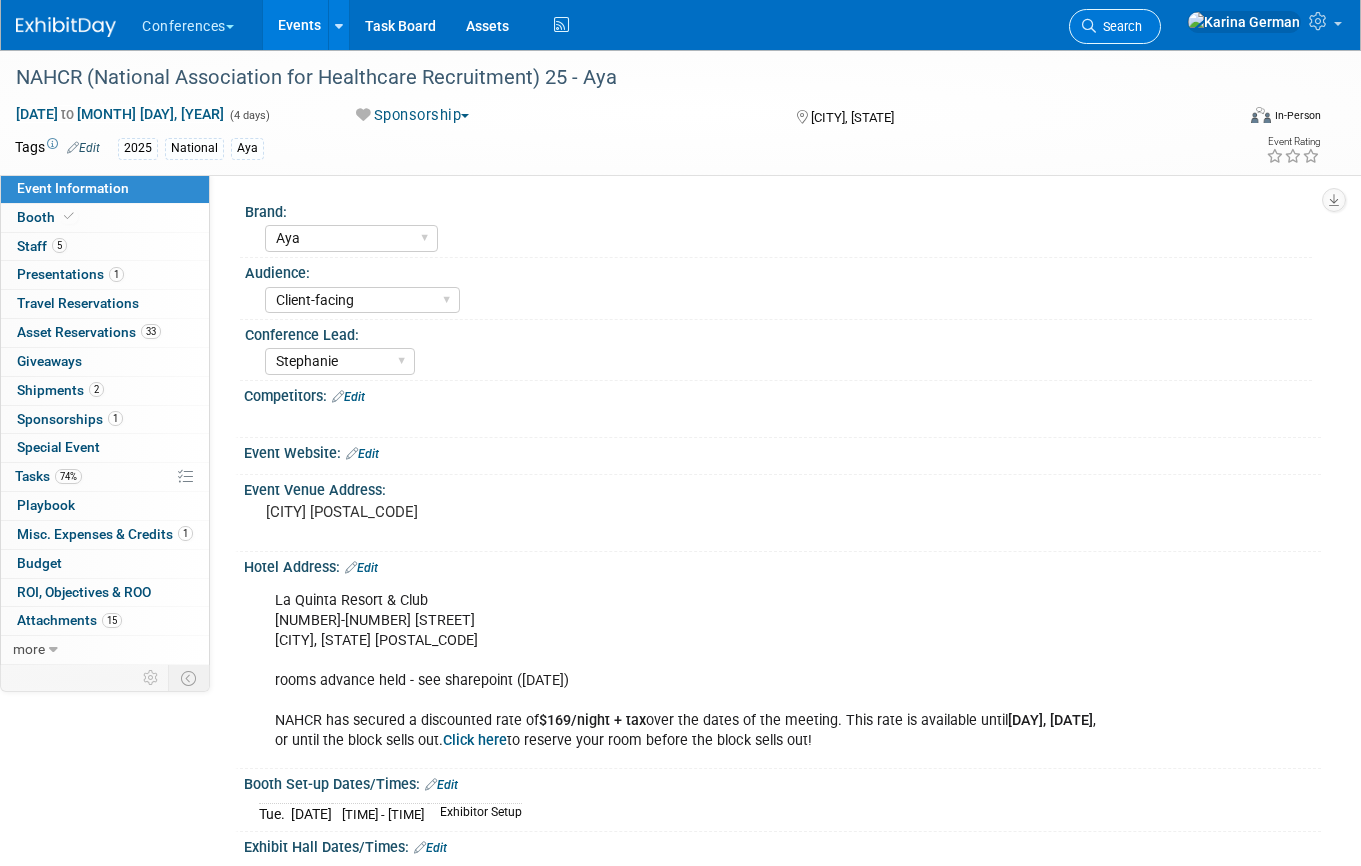 click on "Search" at bounding box center (1119, 26) 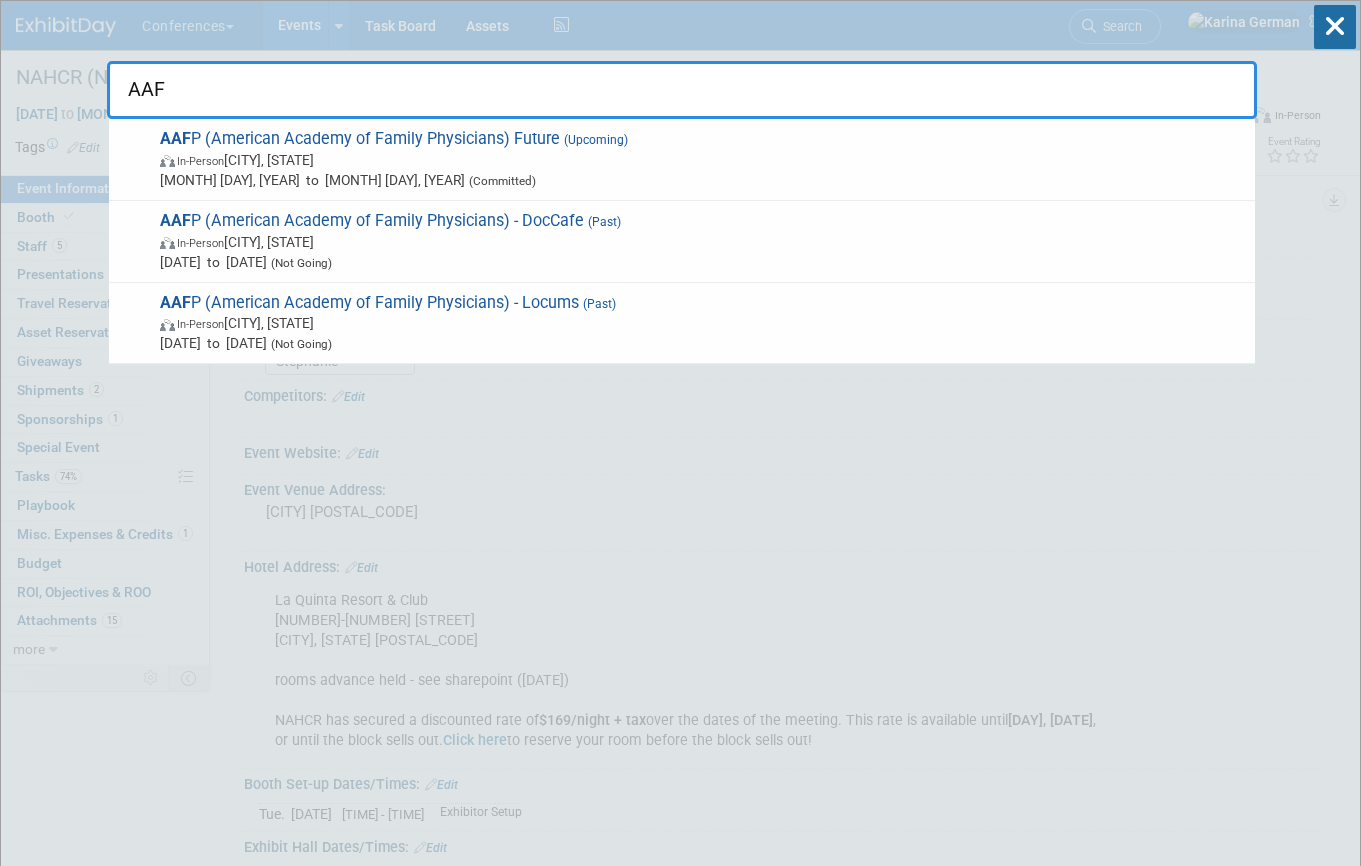 click on "AAF" at bounding box center [682, 90] 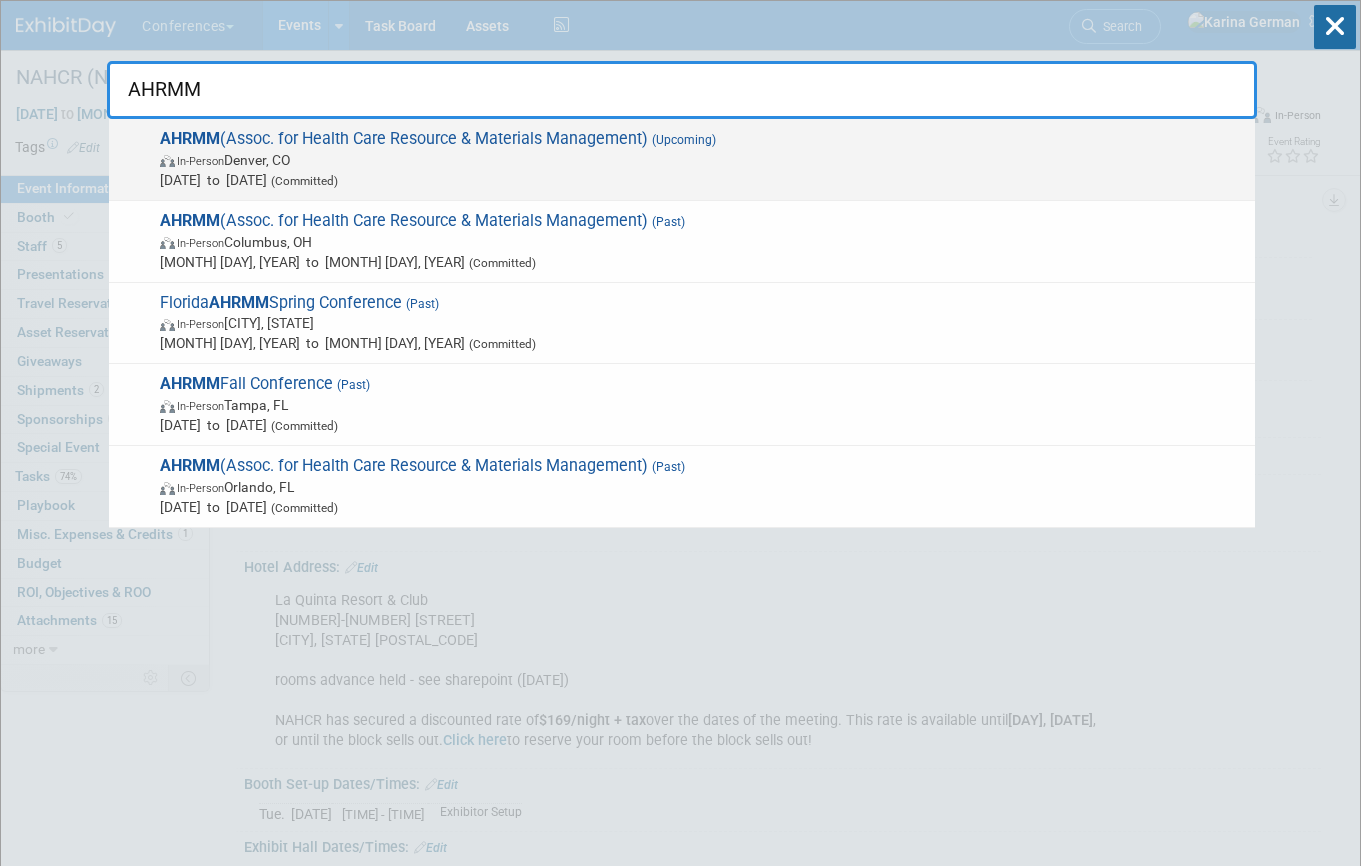 type on "AHRMM" 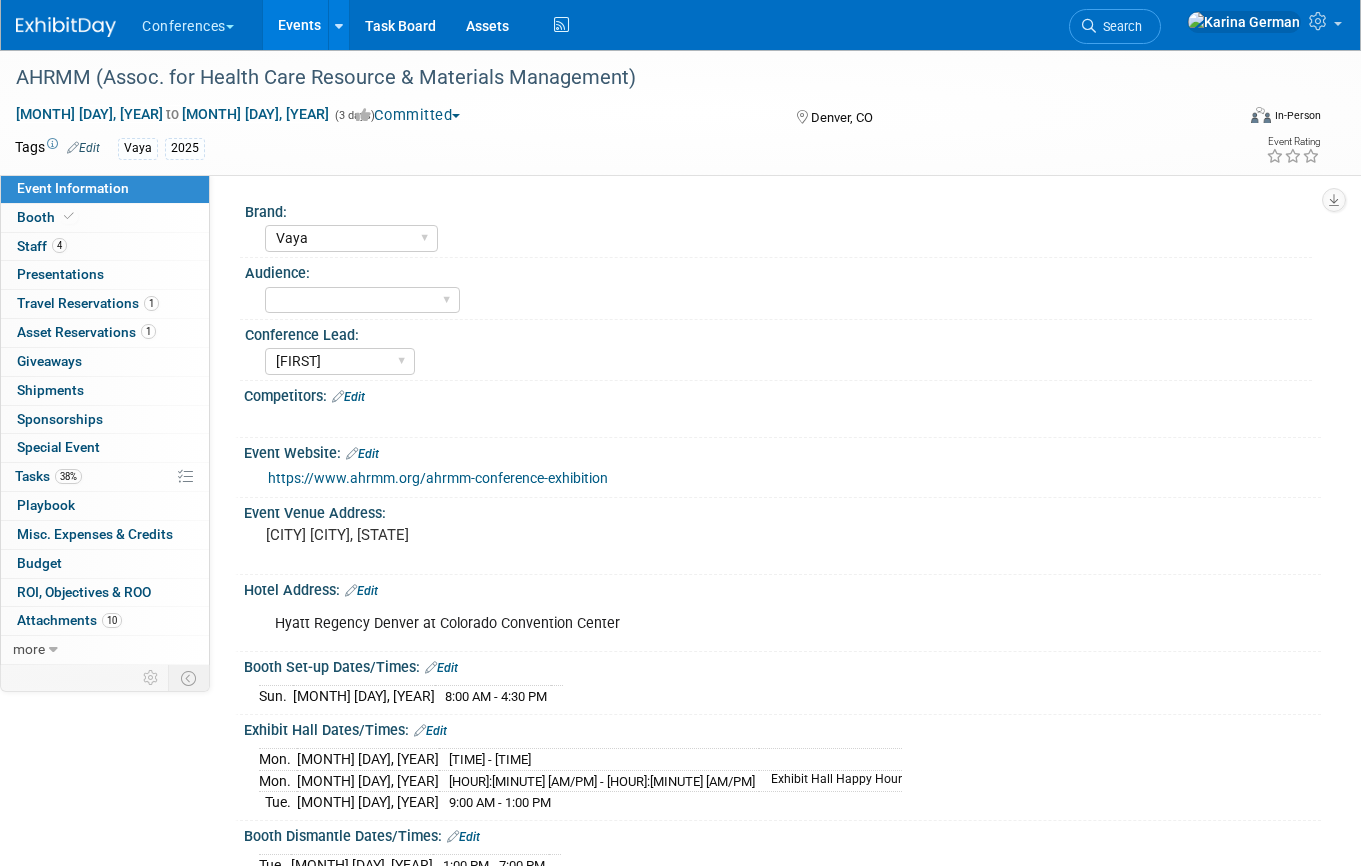 scroll, scrollTop: 0, scrollLeft: 0, axis: both 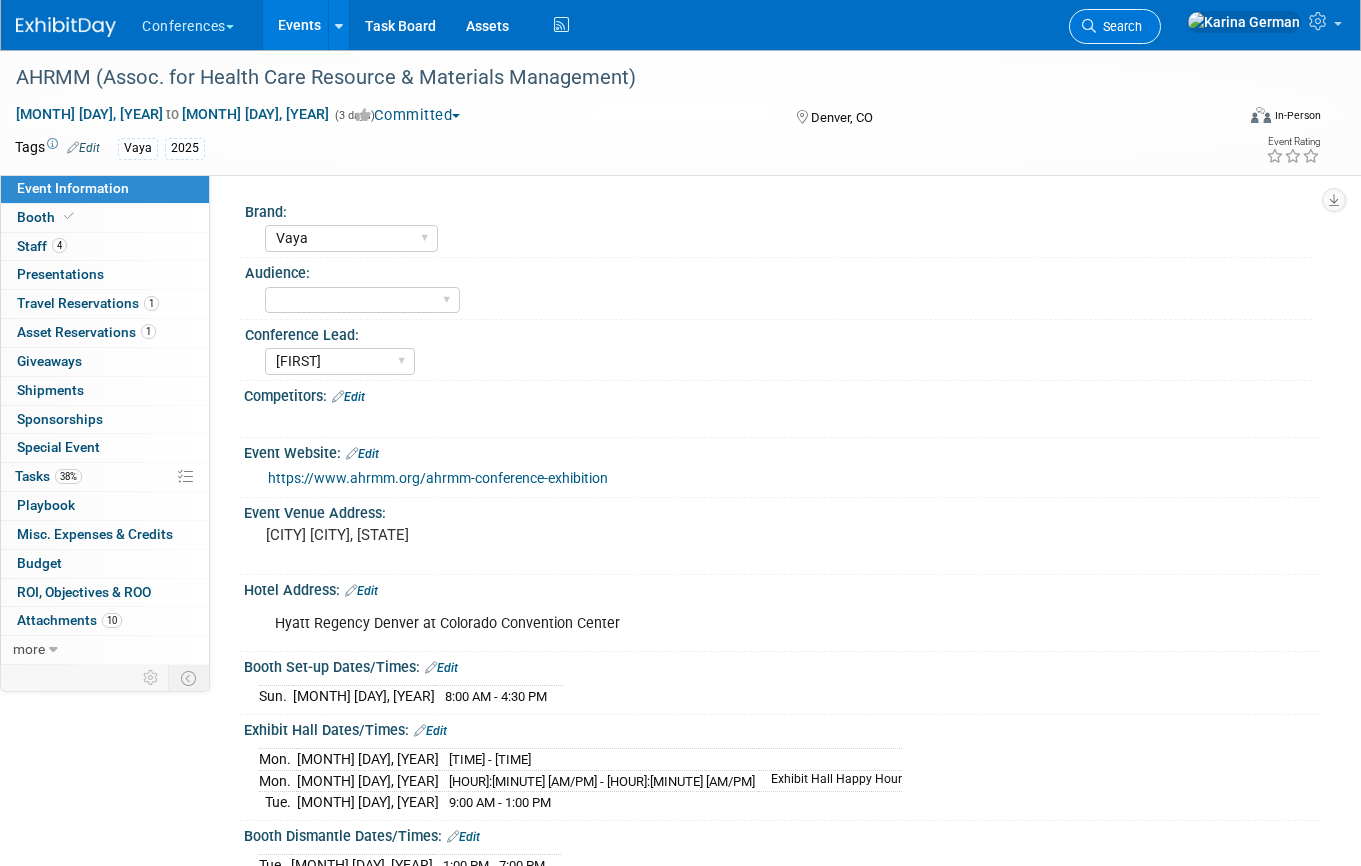 click on "Search" at bounding box center (1115, 26) 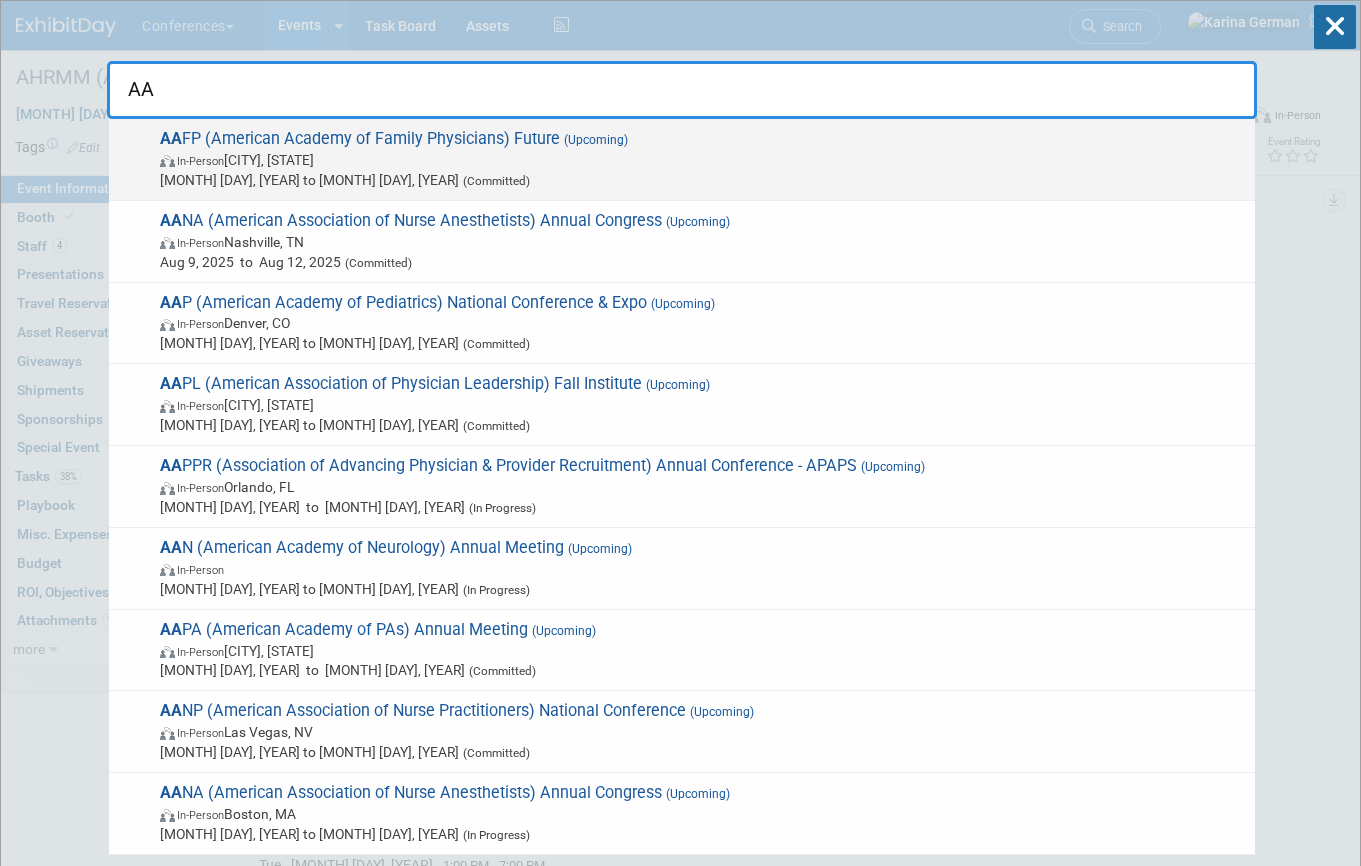 type on "AA" 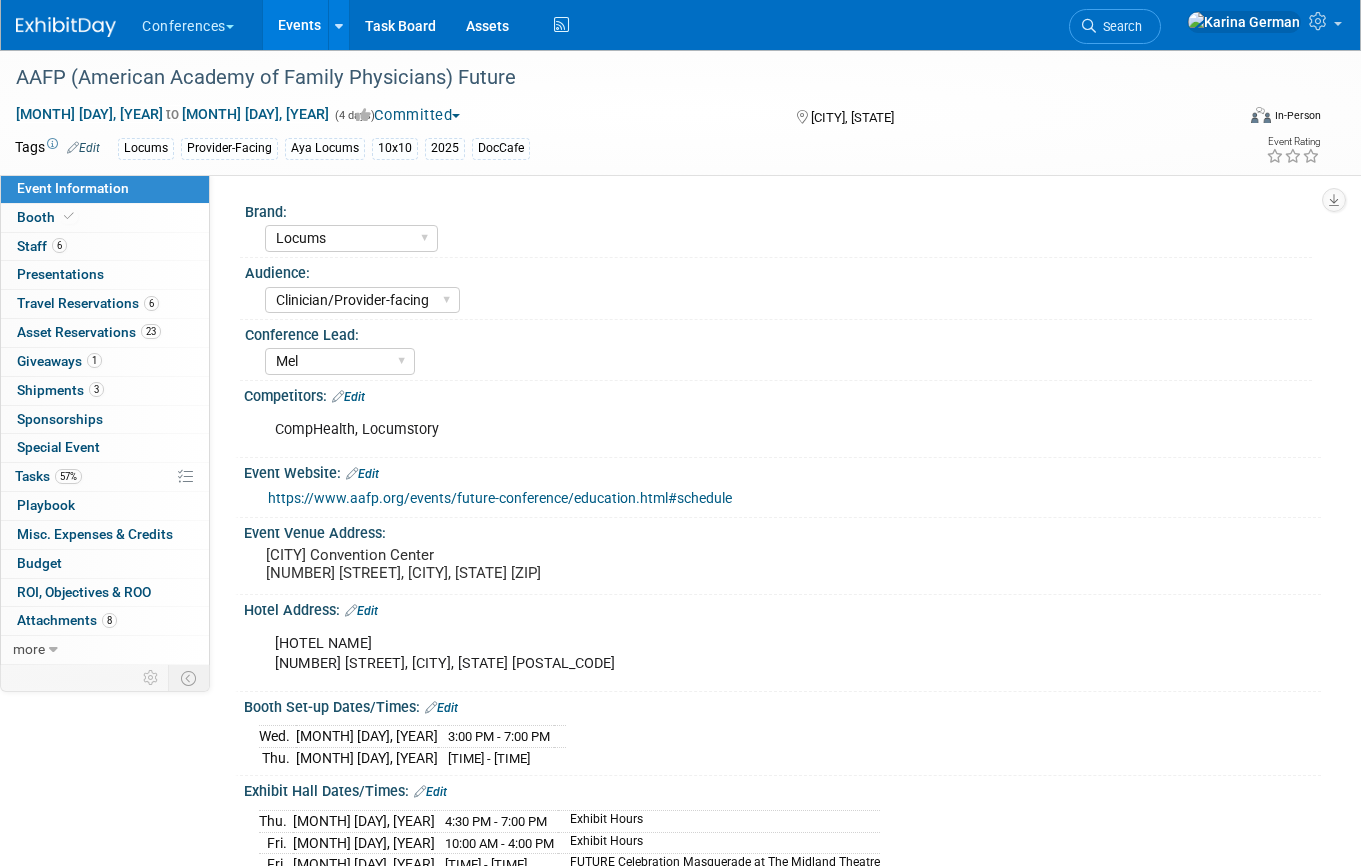 scroll, scrollTop: 0, scrollLeft: 0, axis: both 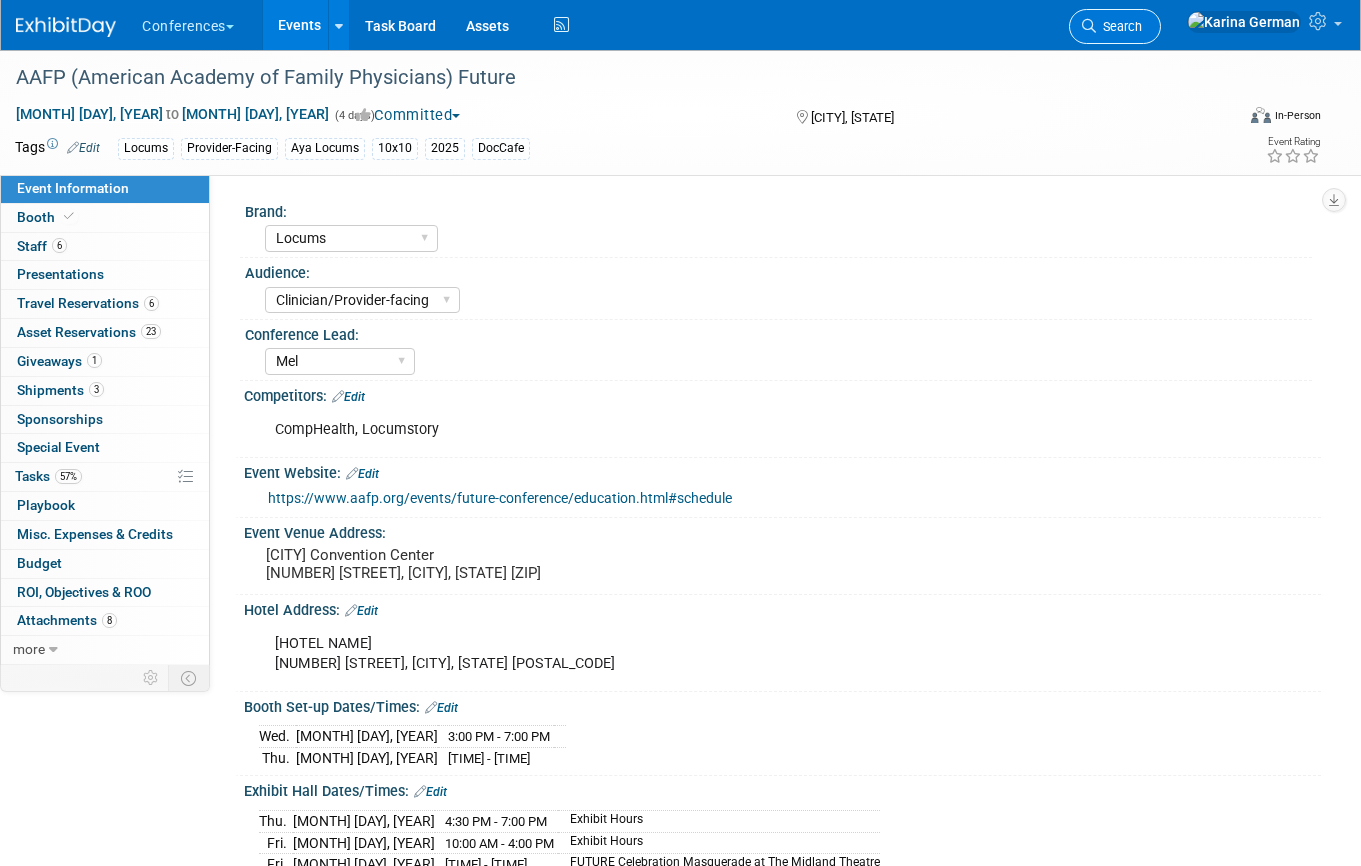 click on "Search" at bounding box center (1119, 26) 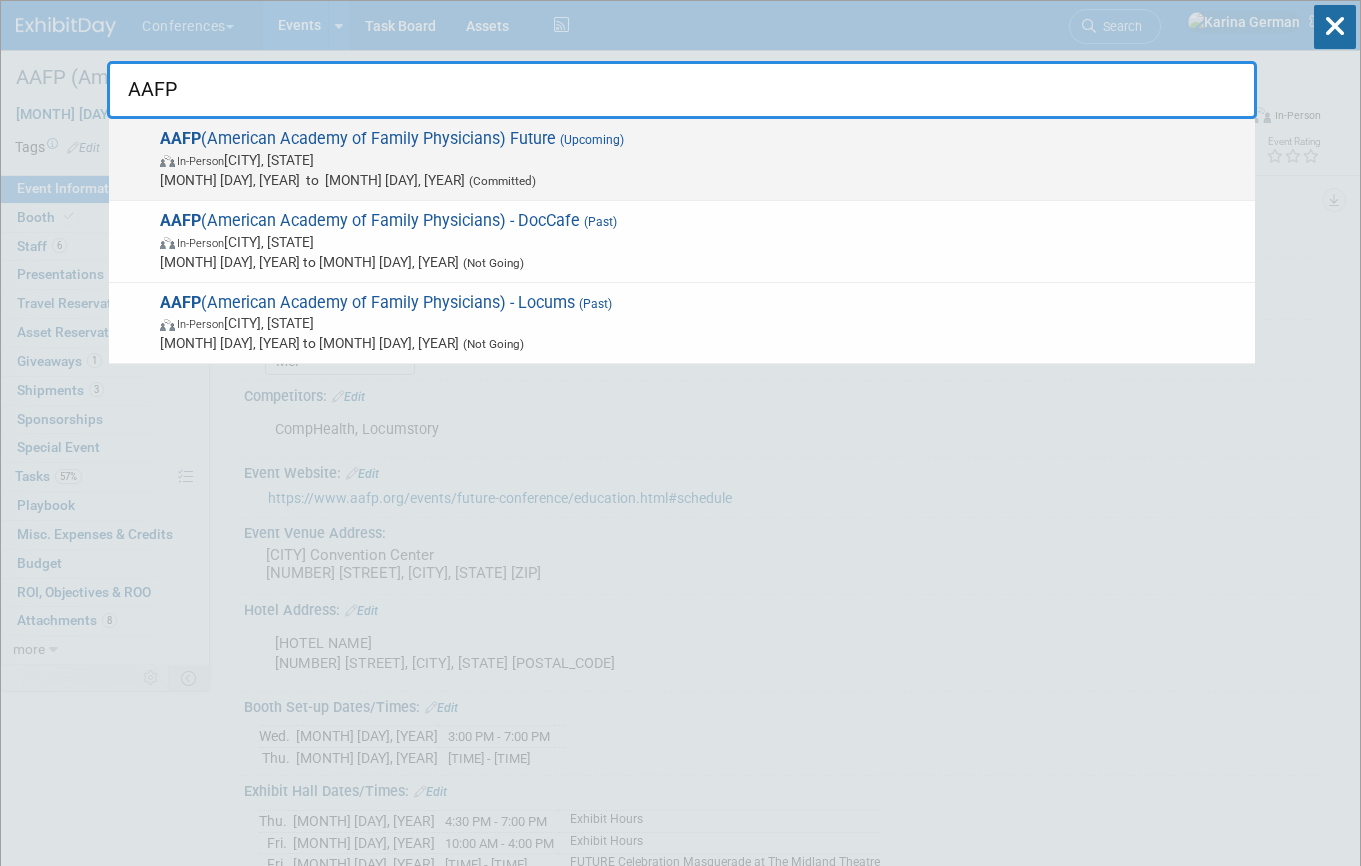 type on "AAFP" 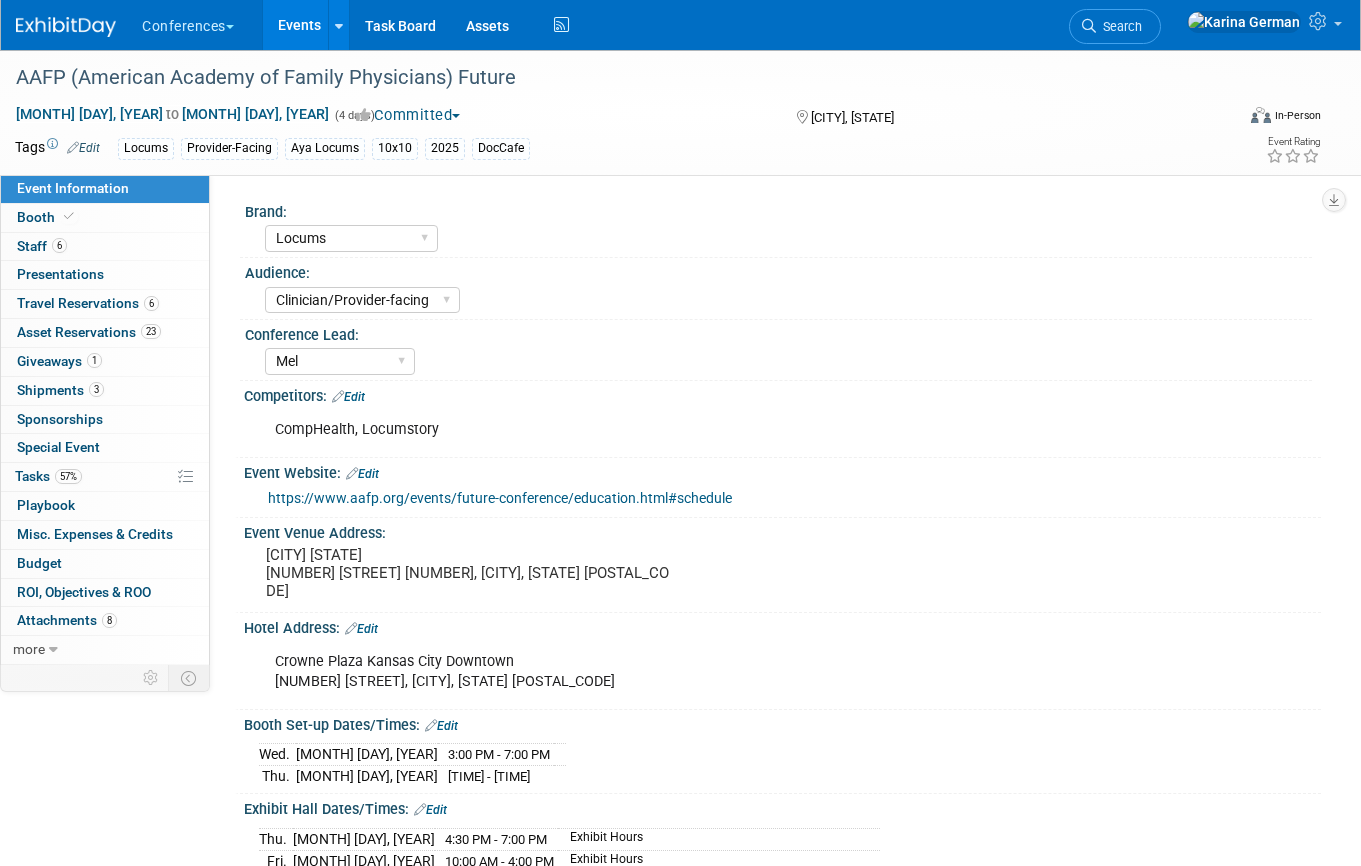 scroll, scrollTop: 0, scrollLeft: 0, axis: both 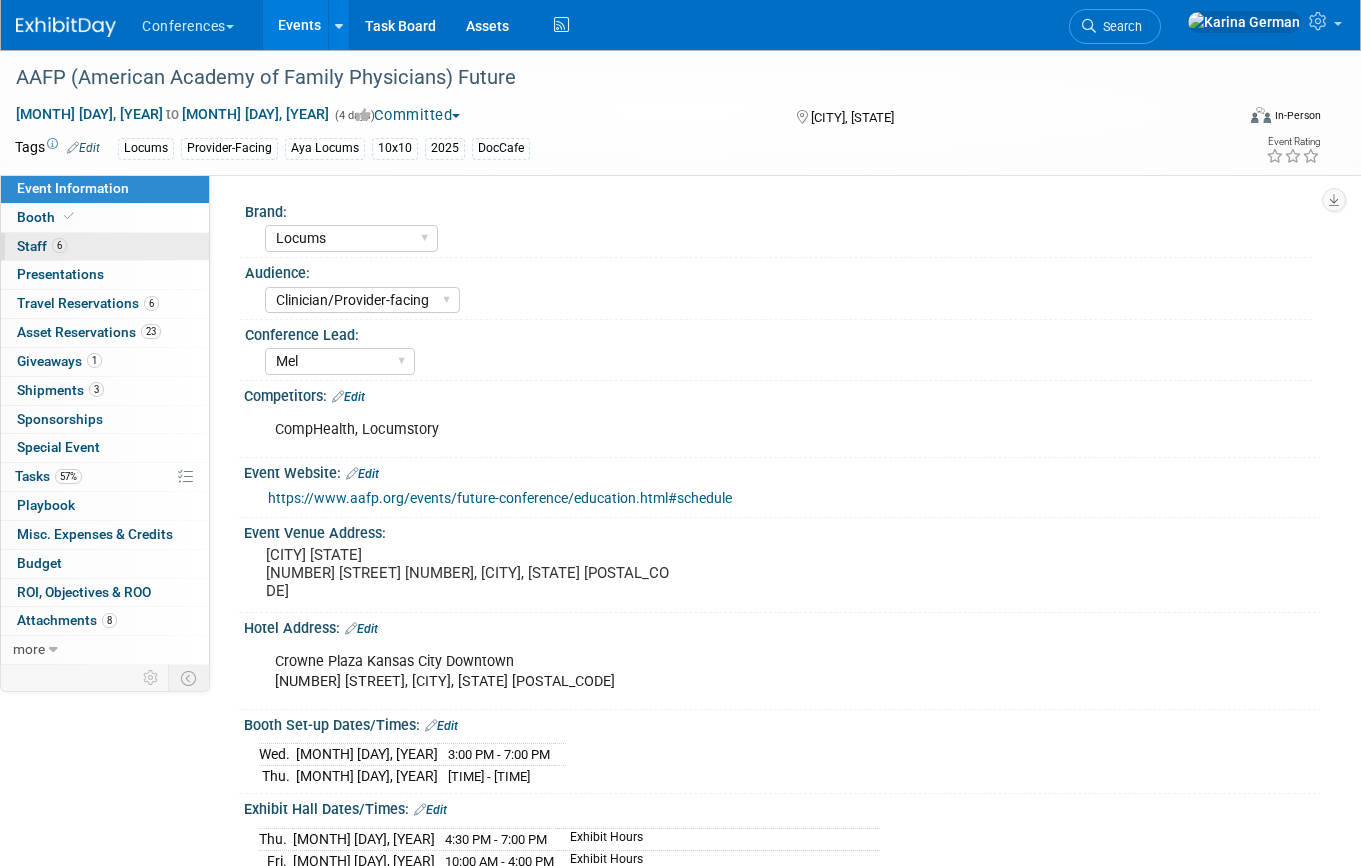 click on "[NUMBER]
Staff [NUMBER]" at bounding box center (105, 247) 